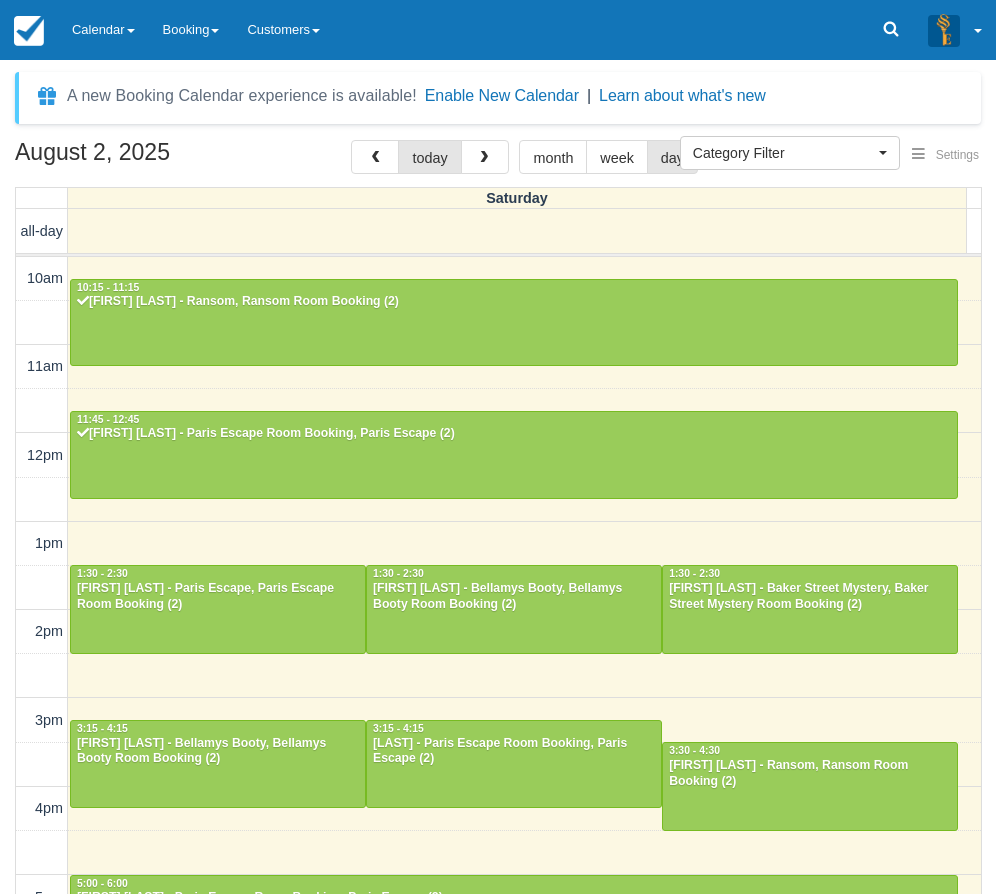 select 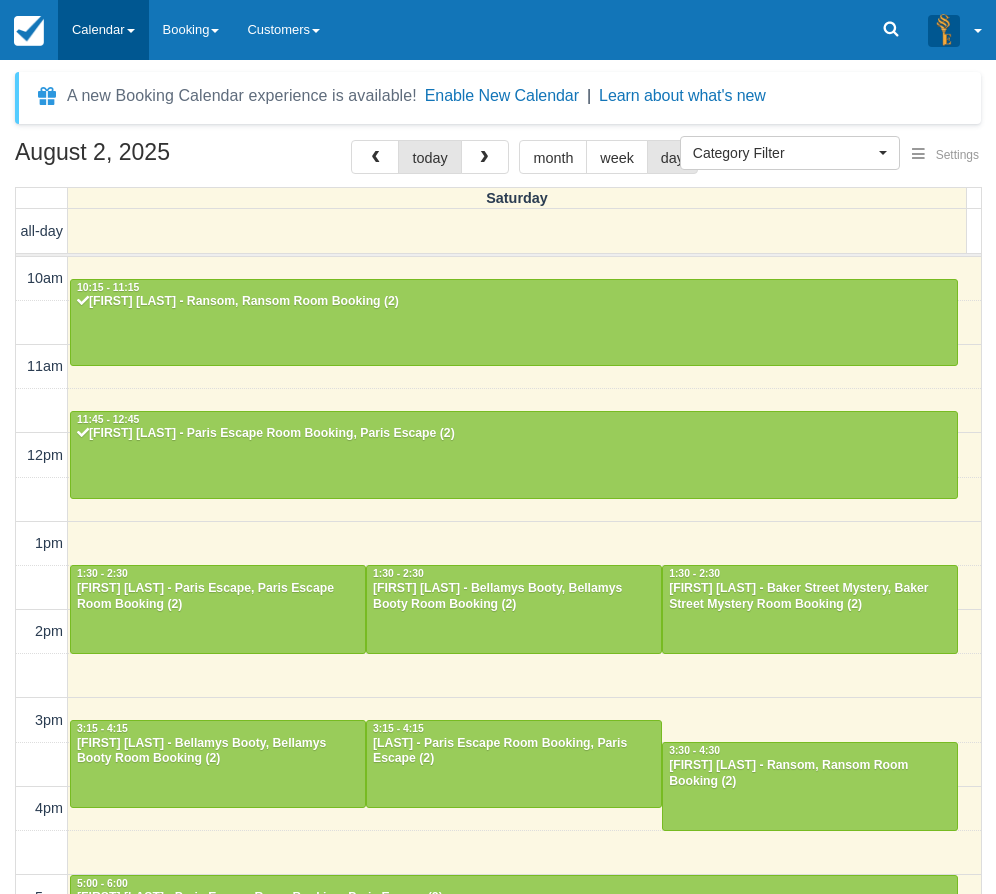 scroll, scrollTop: 0, scrollLeft: 0, axis: both 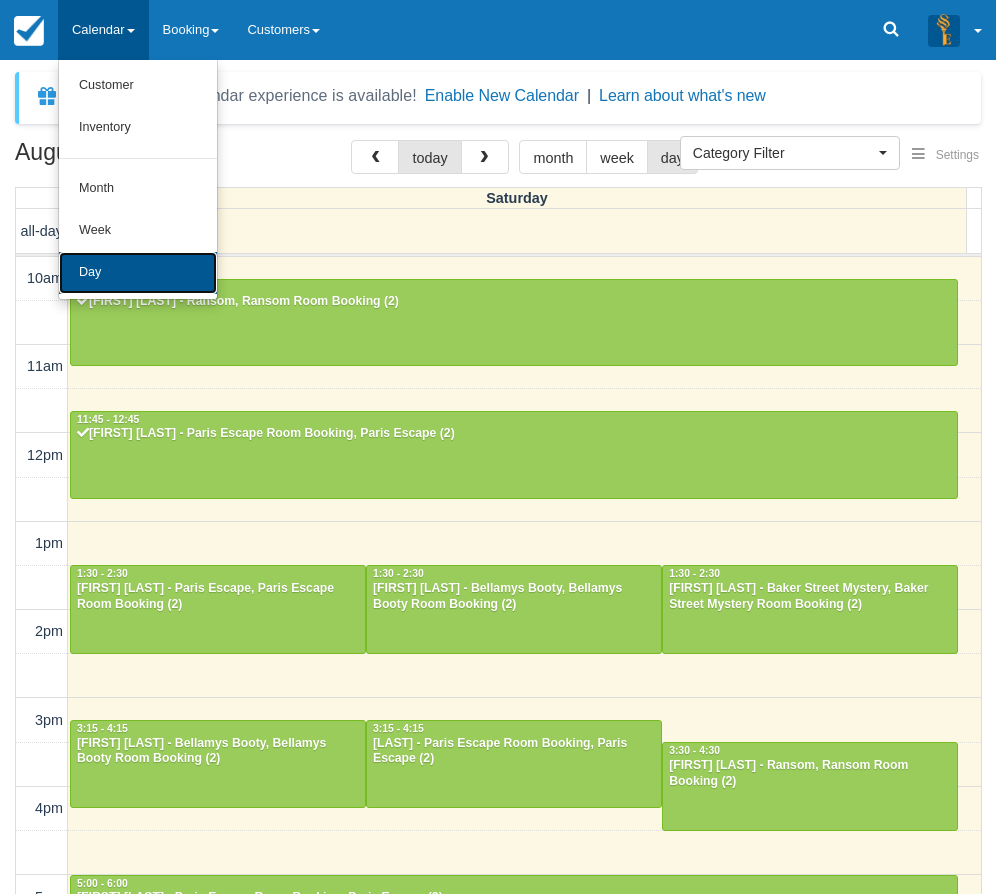click on "Day" at bounding box center (138, 273) 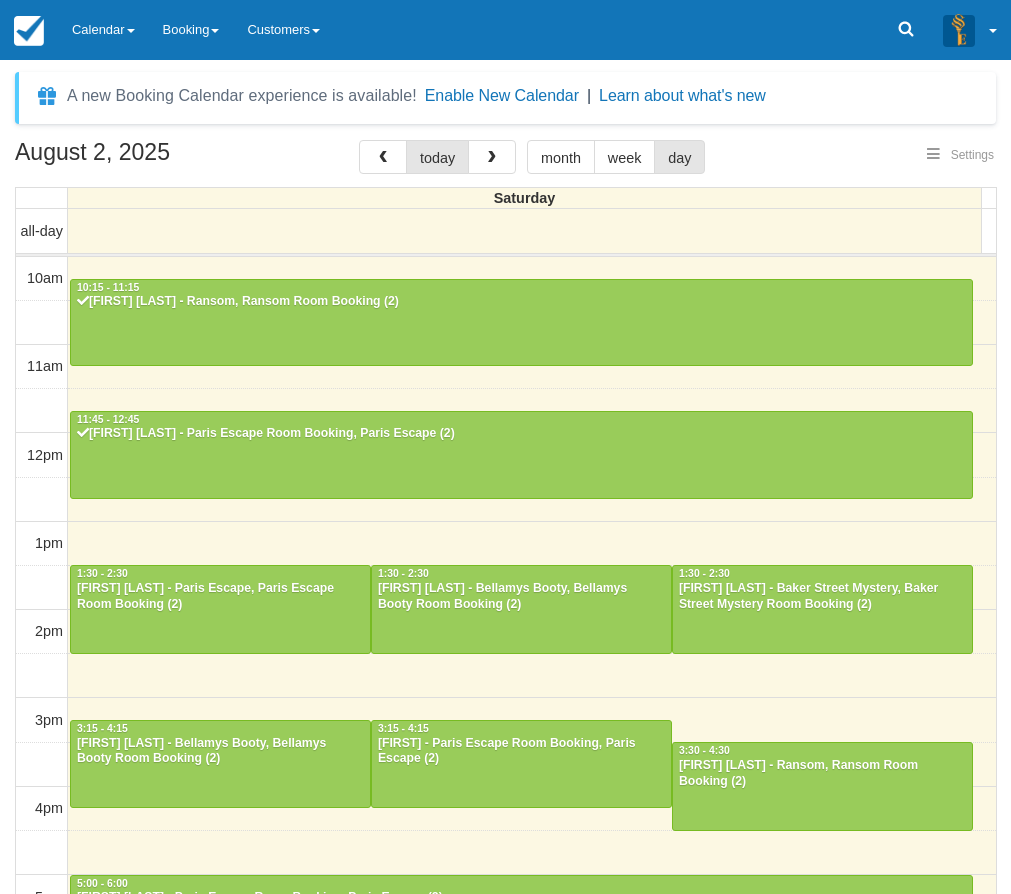 select 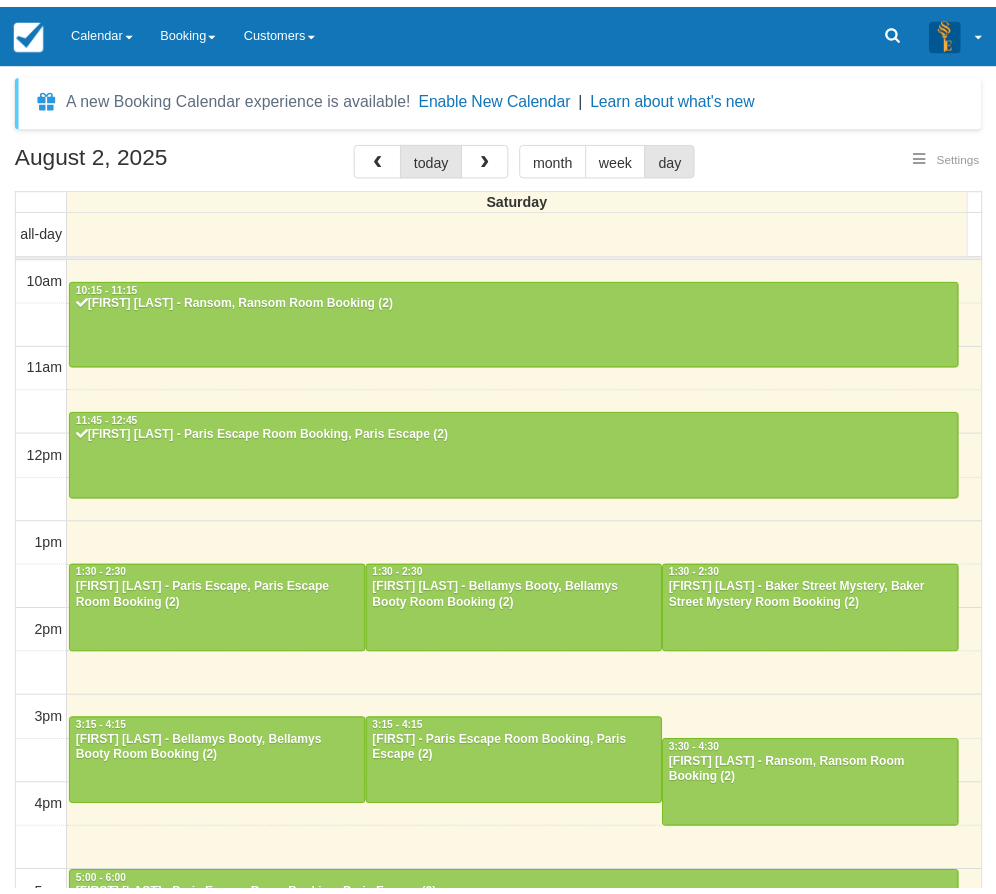 scroll, scrollTop: 0, scrollLeft: 0, axis: both 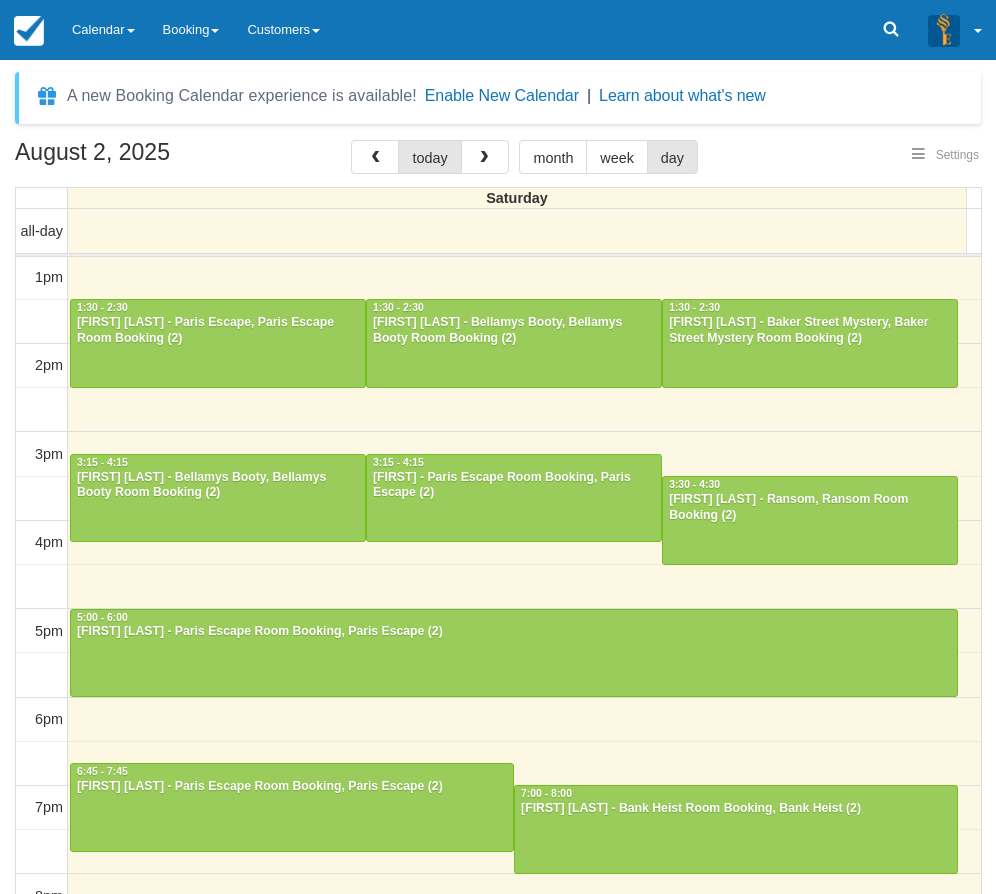 select 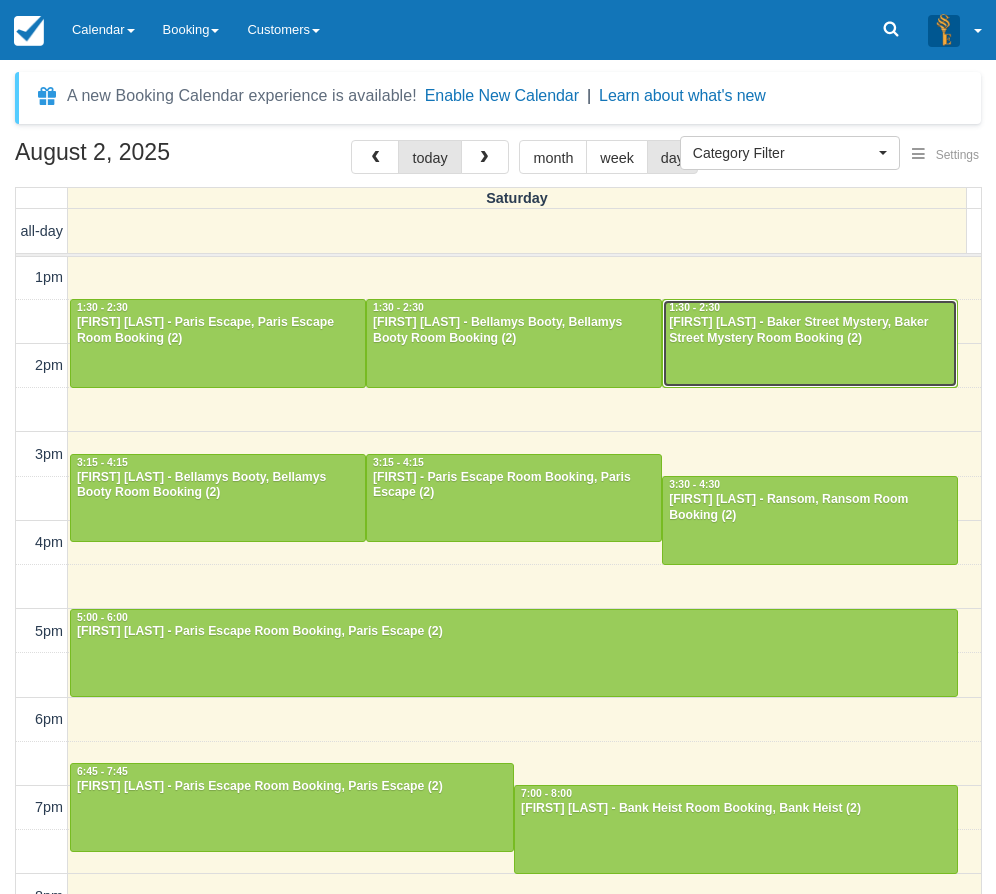 click on "Madeleine Downer - Baker Street Mystery, Baker Street Mystery Room Booking (2)" at bounding box center (810, 331) 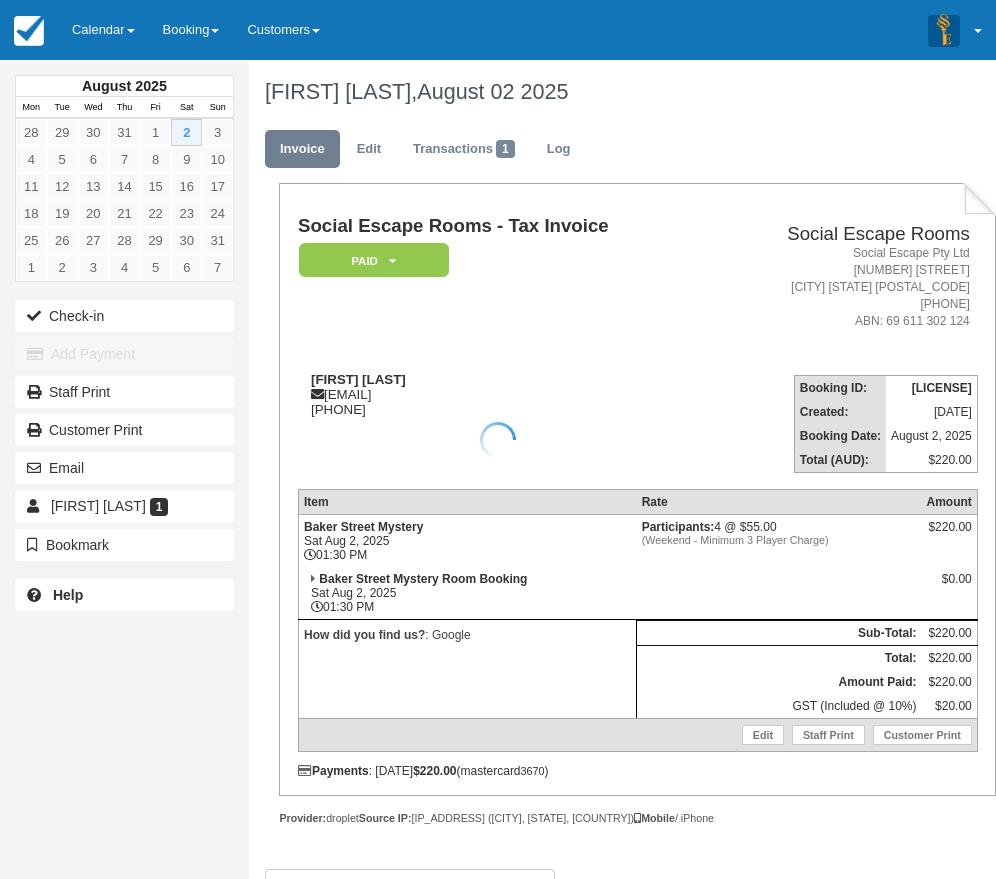 scroll, scrollTop: 0, scrollLeft: 0, axis: both 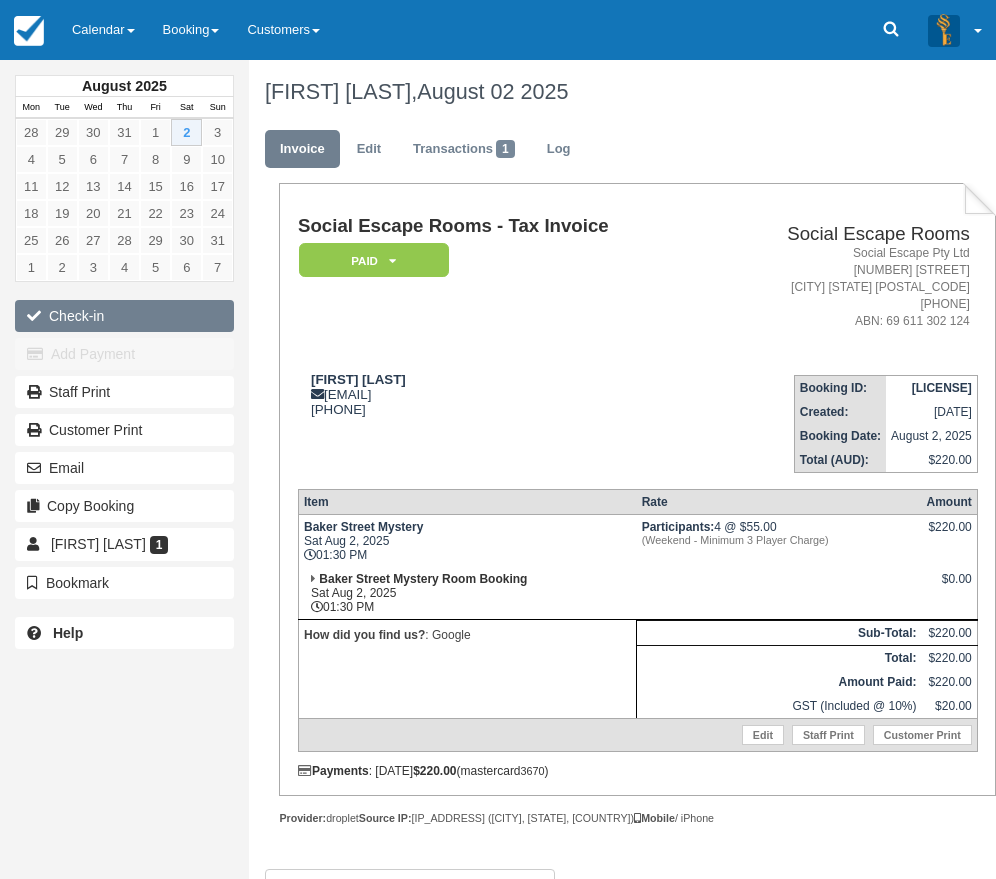 click at bounding box center [38, 316] 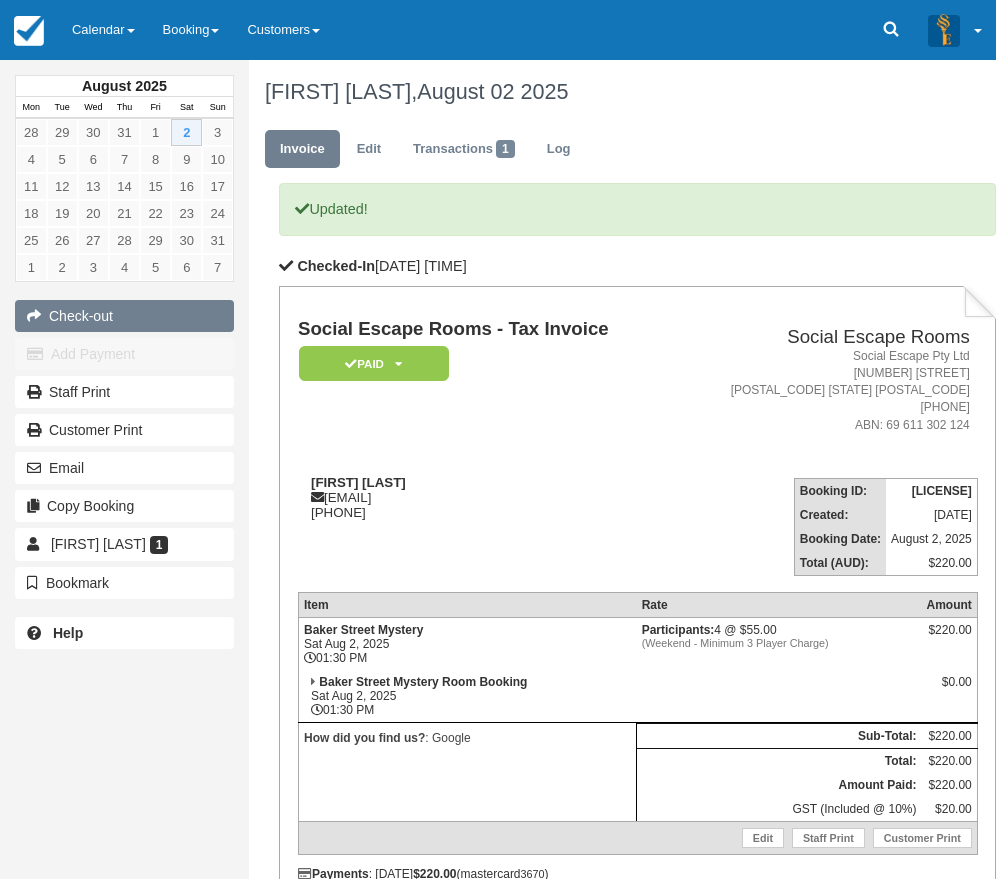 scroll, scrollTop: 0, scrollLeft: 0, axis: both 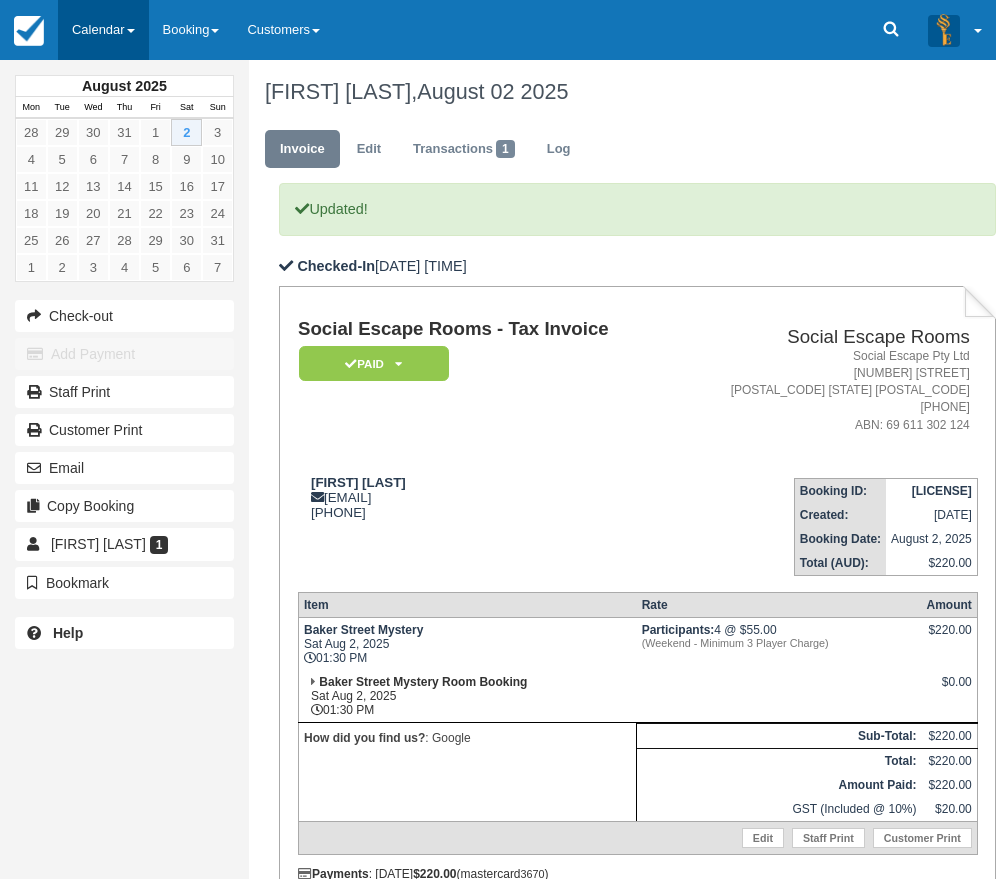 click on "Calendar" at bounding box center (103, 30) 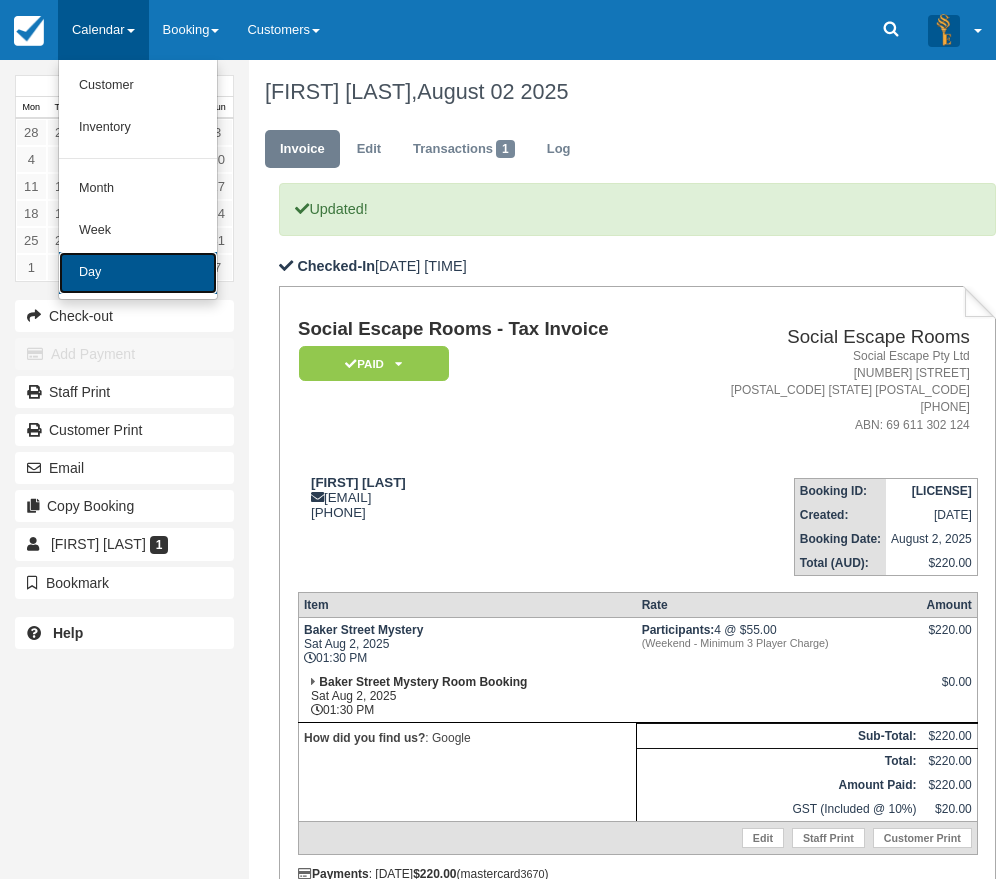 click on "Day" at bounding box center [138, 273] 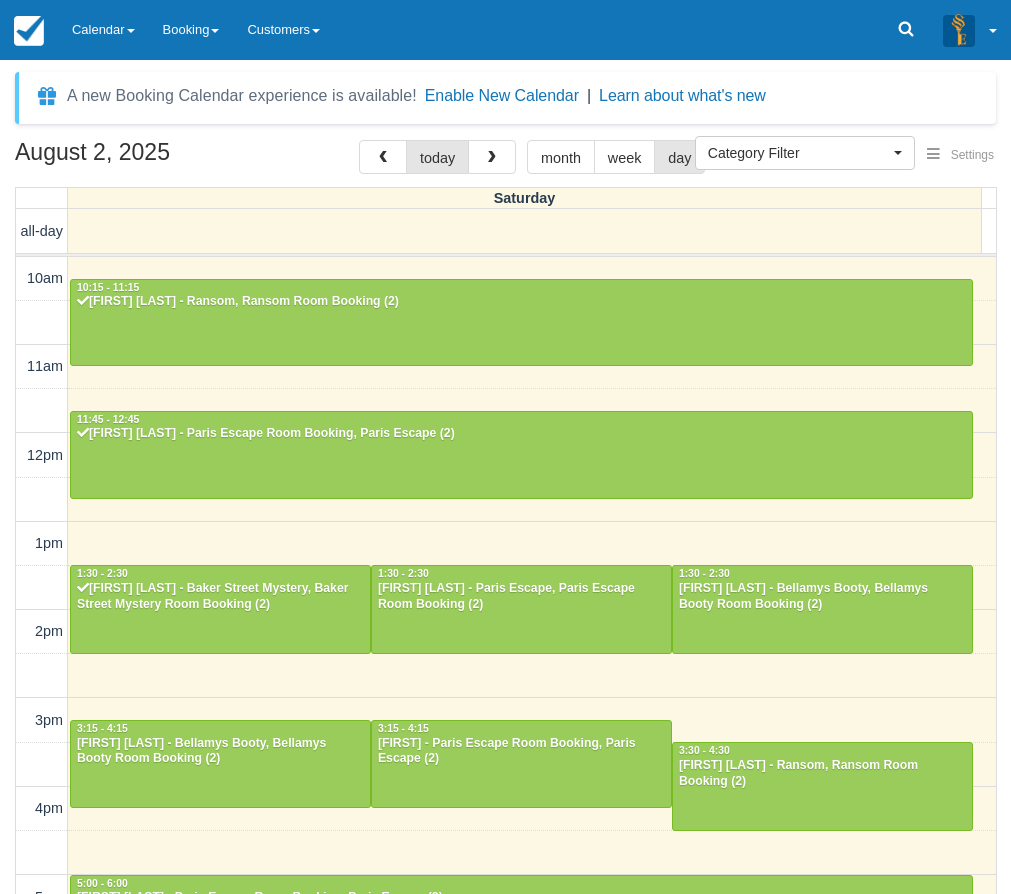 select 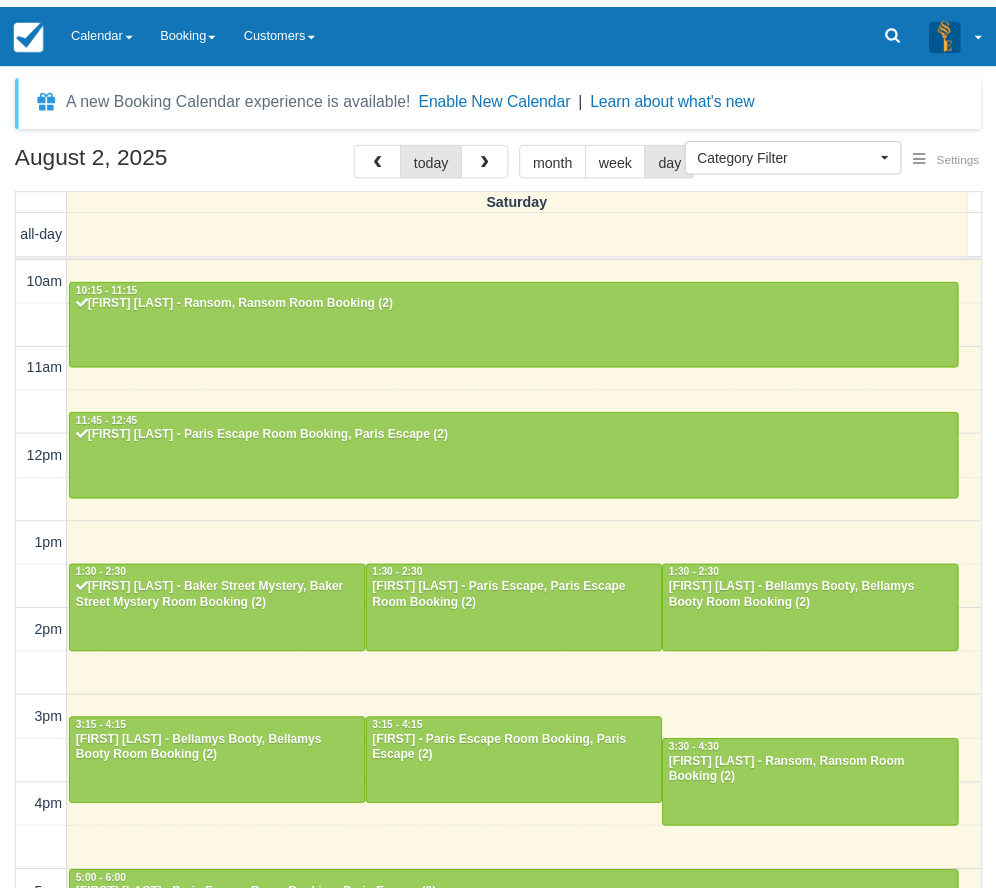 scroll, scrollTop: 0, scrollLeft: 0, axis: both 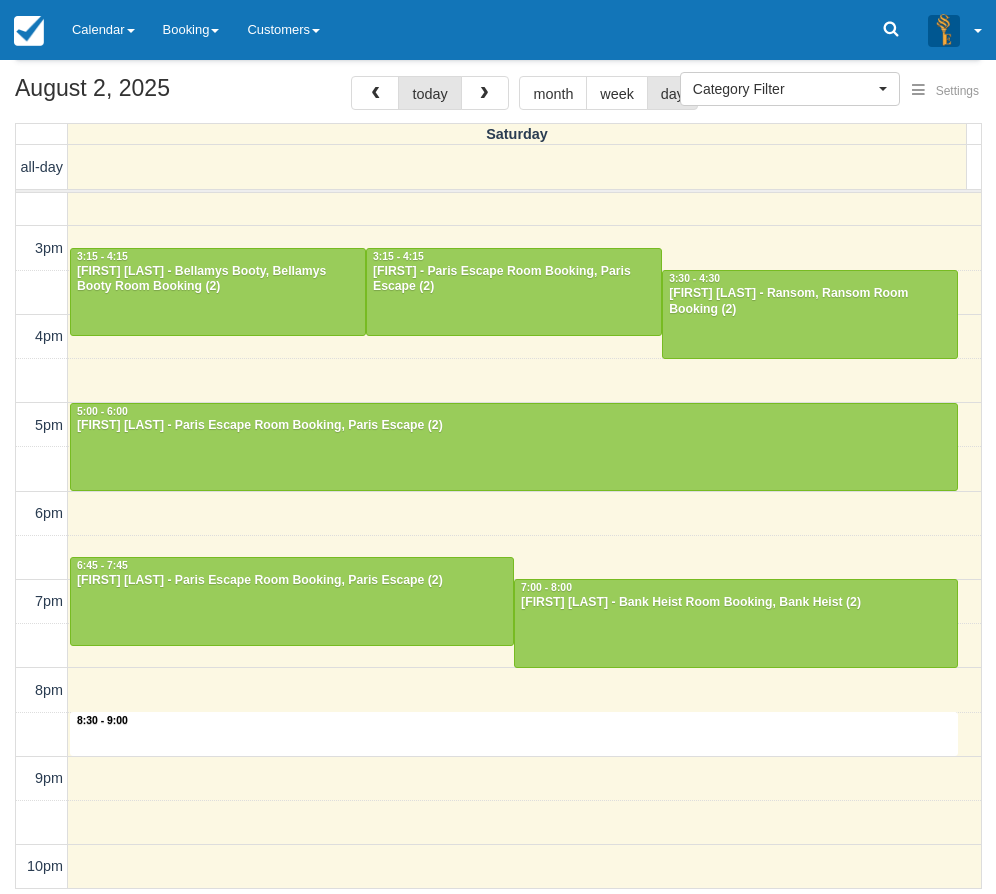 click on "10am 11am 12pm 1pm 2pm 3pm 4pm 5pm 6pm 7pm 8pm 9pm 10pm 8:30 - 9:00 10:15 - 11:15  Ghassan Khamis - Ransom, Ransom Room Booking (2) 11:45 - 12:45  Jared Garlick - Paris Escape Room Booking, Paris Escape (2) 1:30 - 2:30  Madeleine Downer - Baker Street Mystery, Baker Street Mystery Room Booking (2) 1:30 - 2:30 Carrie anne ferguson - Paris Escape, Paris Escape Room Booking (2) 1:30 - 2:30 Dean Quarisa - Bellamys Booty, Bellamys Booty Room Booking (2) 3:15 - 4:15 Leigha Aurisch - Bellamys Booty, Bellamys Booty Room Booking (2) 3:15 - 4:15 Sharon - Paris Escape Room Booking, Paris Escape (2) 3:30 - 4:30 Omar Soukieh - Ransom, Ransom Room Booking (2) 5:00 - 6:00 Sinead Costello - Paris Escape Room Booking, Paris Escape (2) 6:45 - 7:45 Ronan Kelly - Paris Escape Room Booking, Paris Escape (2) 7:00 - 8:00 Giovanny Palacio - Bank Heist Room Booking, Bank Heist (2)" at bounding box center (498, 337) 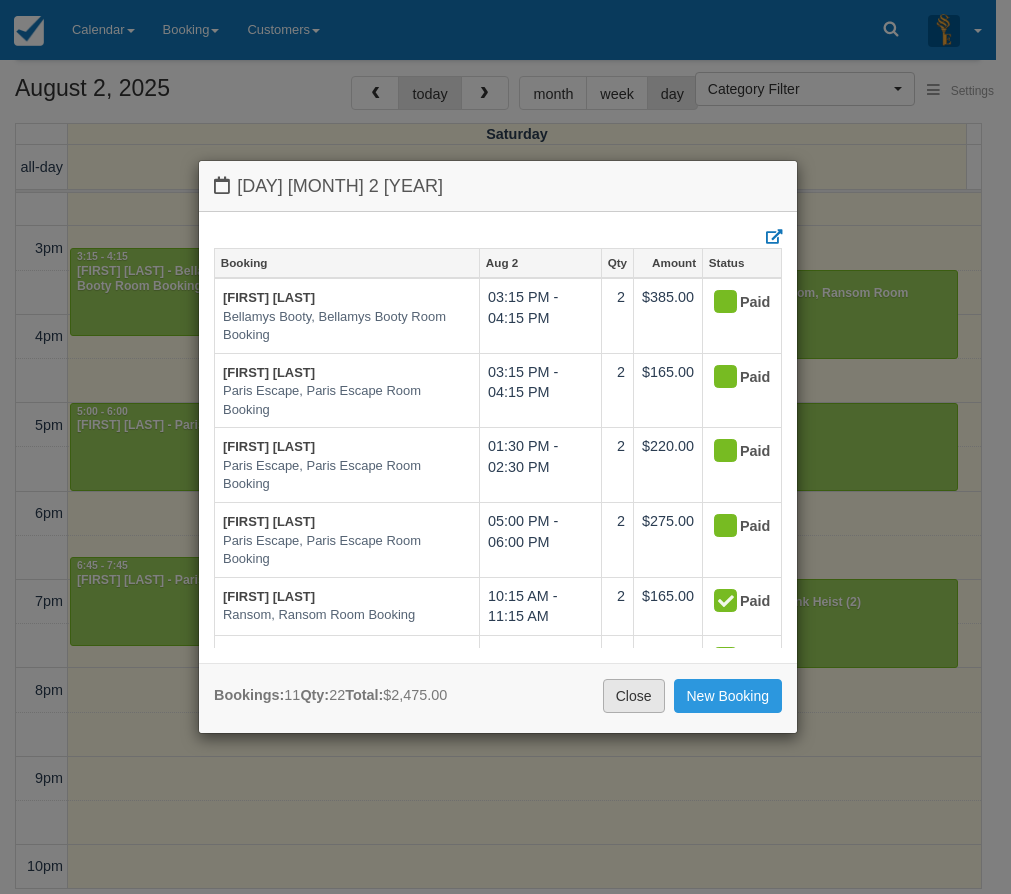 click on "Close" at bounding box center (634, 696) 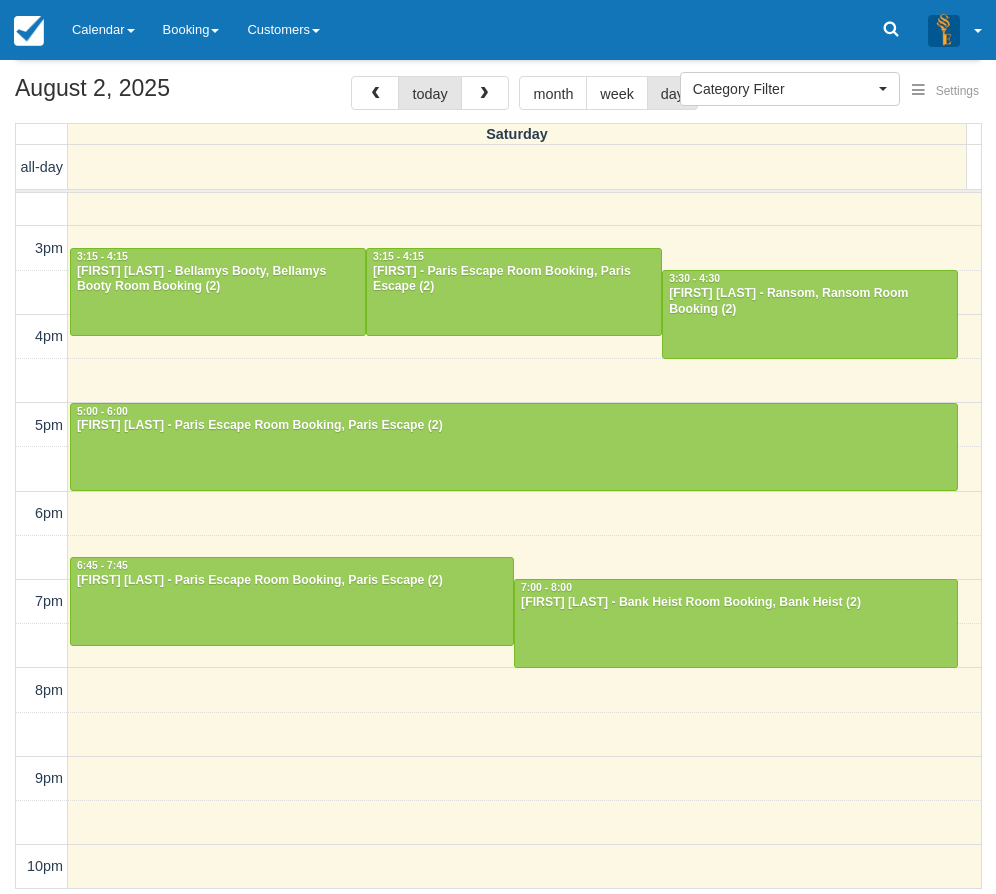 click on "A new Booking Calendar experience is available!   Enable New Calendar | Learn about what's new
Settings
Show Events
Show Booking Details
Help
Category Filter   Merchandise Game Resources Staff Resources Escape Rooms Gift Certificates Portable Escape Room Game Beta Testing
Merchandise Game Resources Staff Resources Escape Rooms Gift Certificates Portable Escape Room Game Beta Testing
August 2, 2025 today month week day Saturday all-day 10am 11am 12pm 1pm 2pm 3pm 4pm 5pm 6pm 7pm 8pm 9pm 10pm 10:15 - 11:15  Ghassan Khamis - Ransom, Ransom Room Booking (2) 11:45 - 12:45  Jared Garlick - Paris Escape Room Booking, Paris Escape (2) 1:30 - 2:30  Madeleine Downer - Baker Street Mystery, Baker Street Mystery Room Booking (2) 1:30 - 2:30 Carrie anne ferguson - Paris Escape, Paris Escape Room Booking (2) 1:30 - 2:30 3:15 - 4:15" at bounding box center (498, 451) 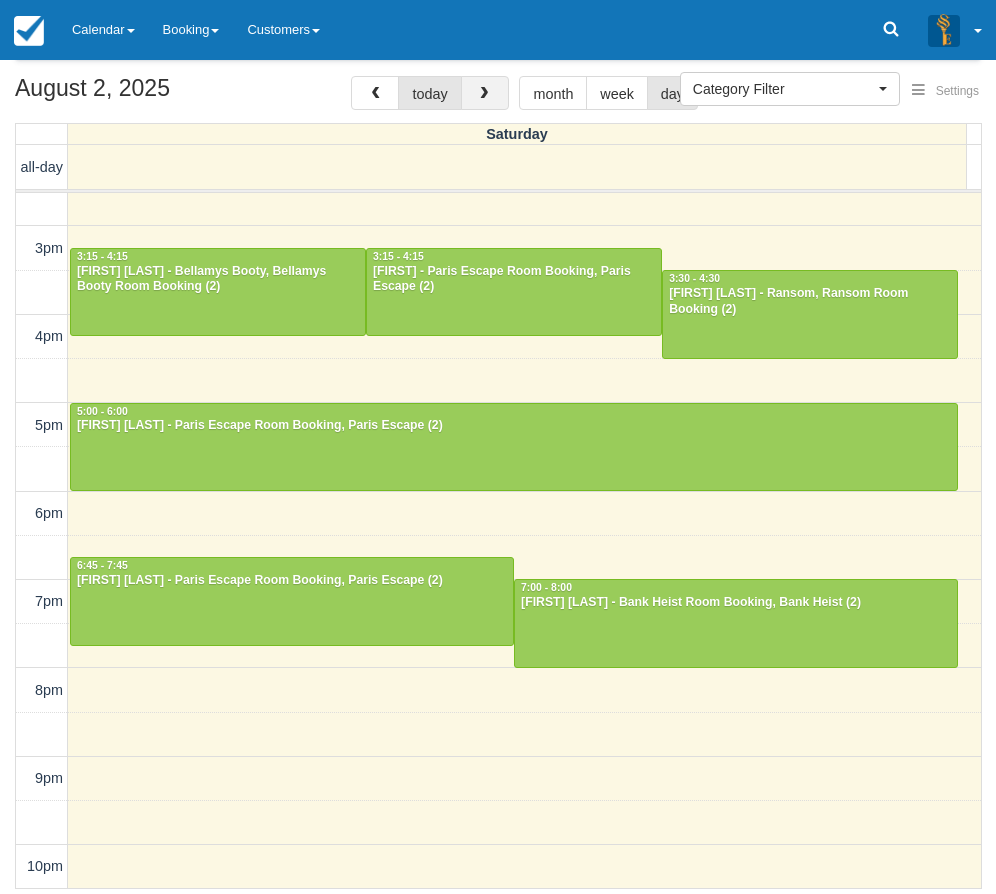 click at bounding box center [484, 94] 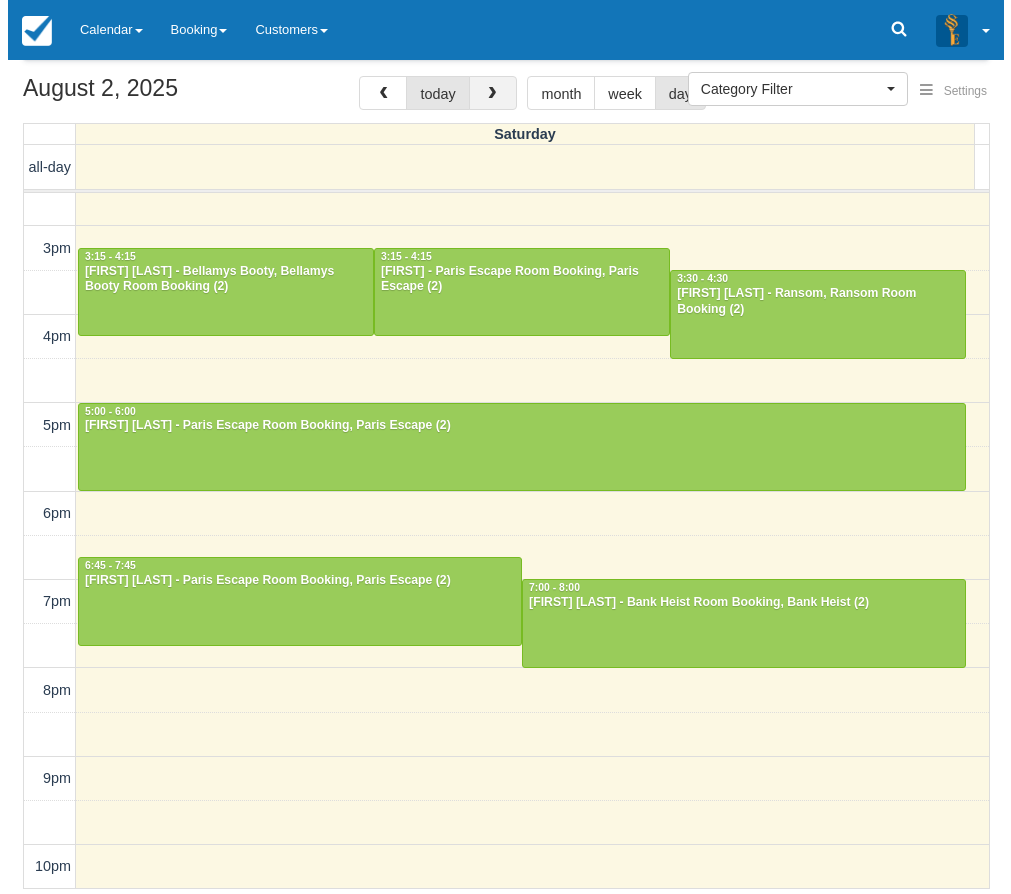 scroll, scrollTop: 0, scrollLeft: 0, axis: both 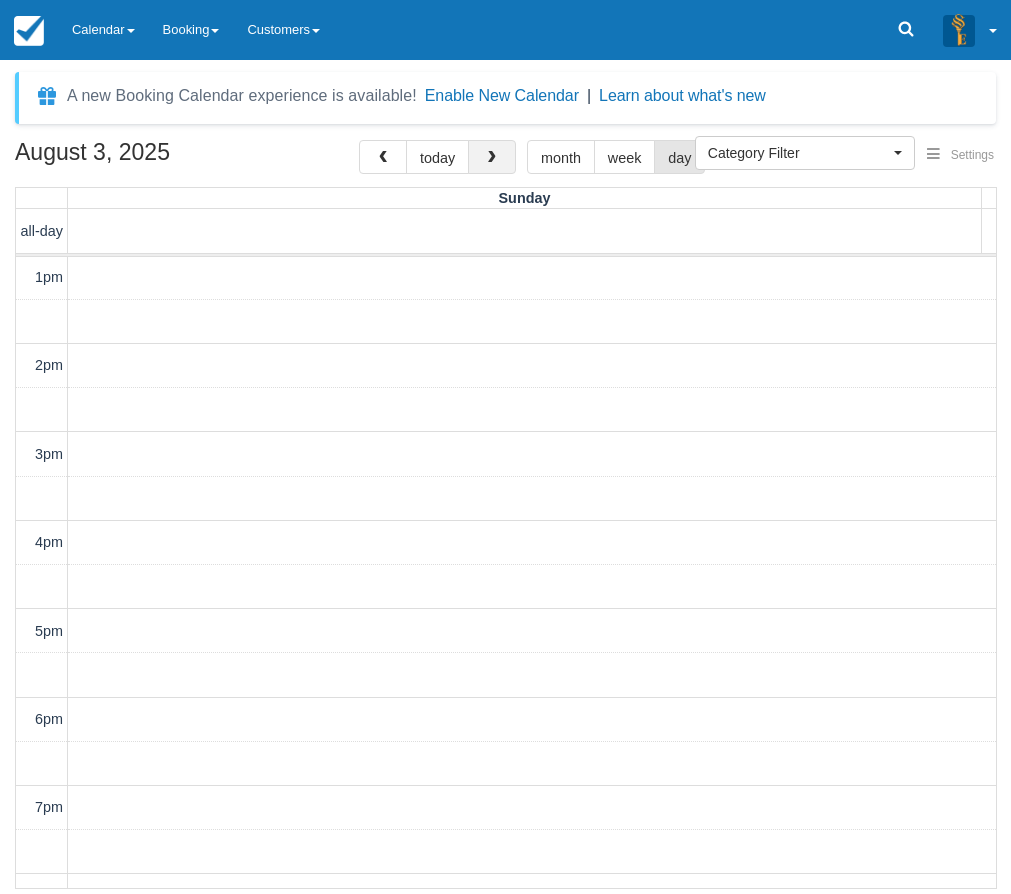 click on "Enable New Calendar" at bounding box center [502, 96] 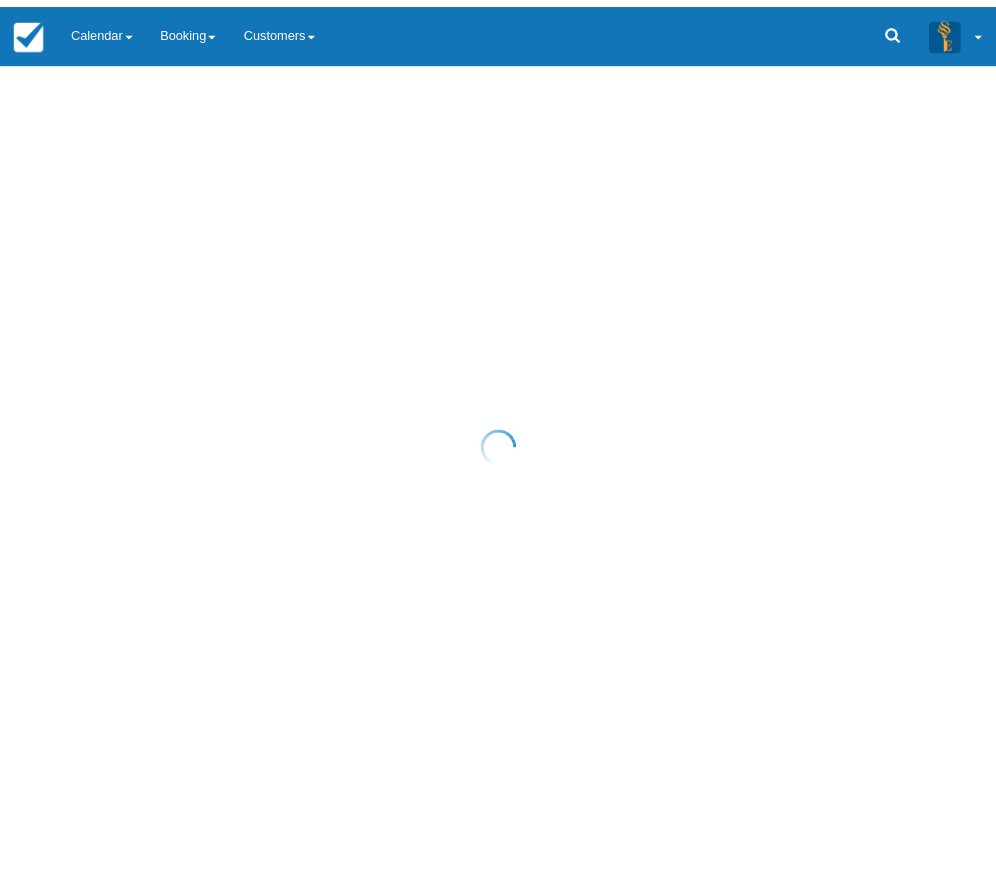 scroll, scrollTop: 0, scrollLeft: 0, axis: both 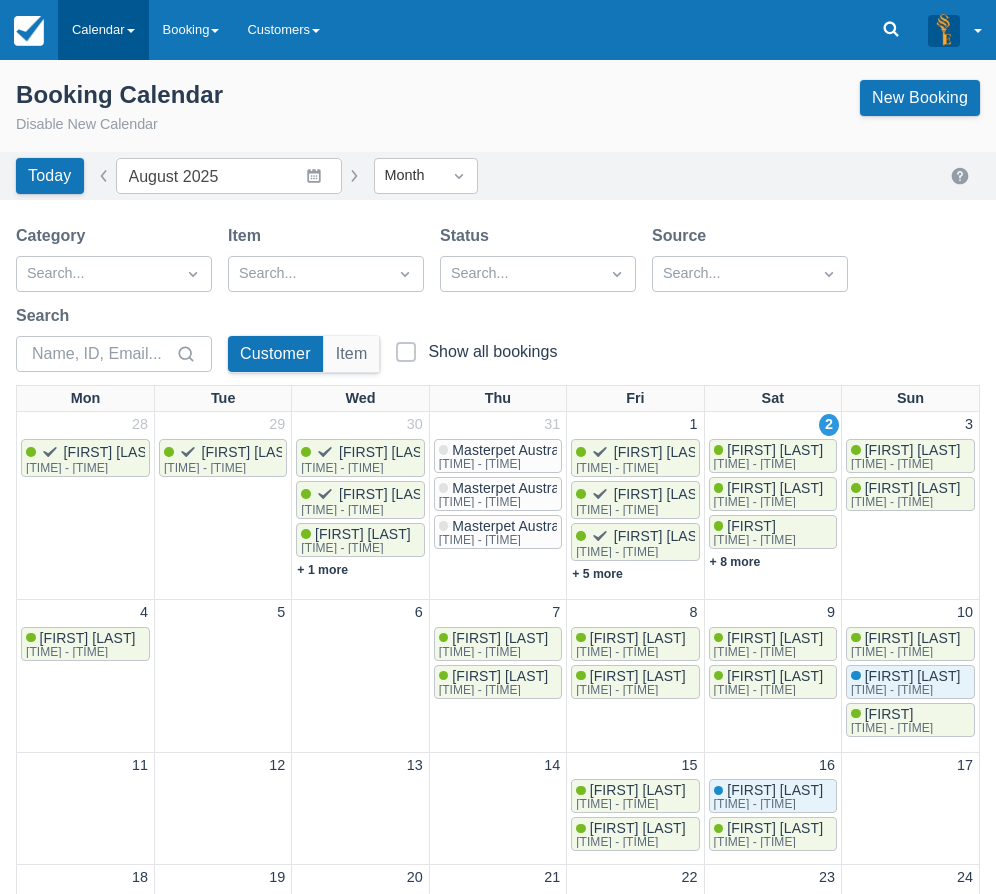 click on "Calendar" at bounding box center [103, 30] 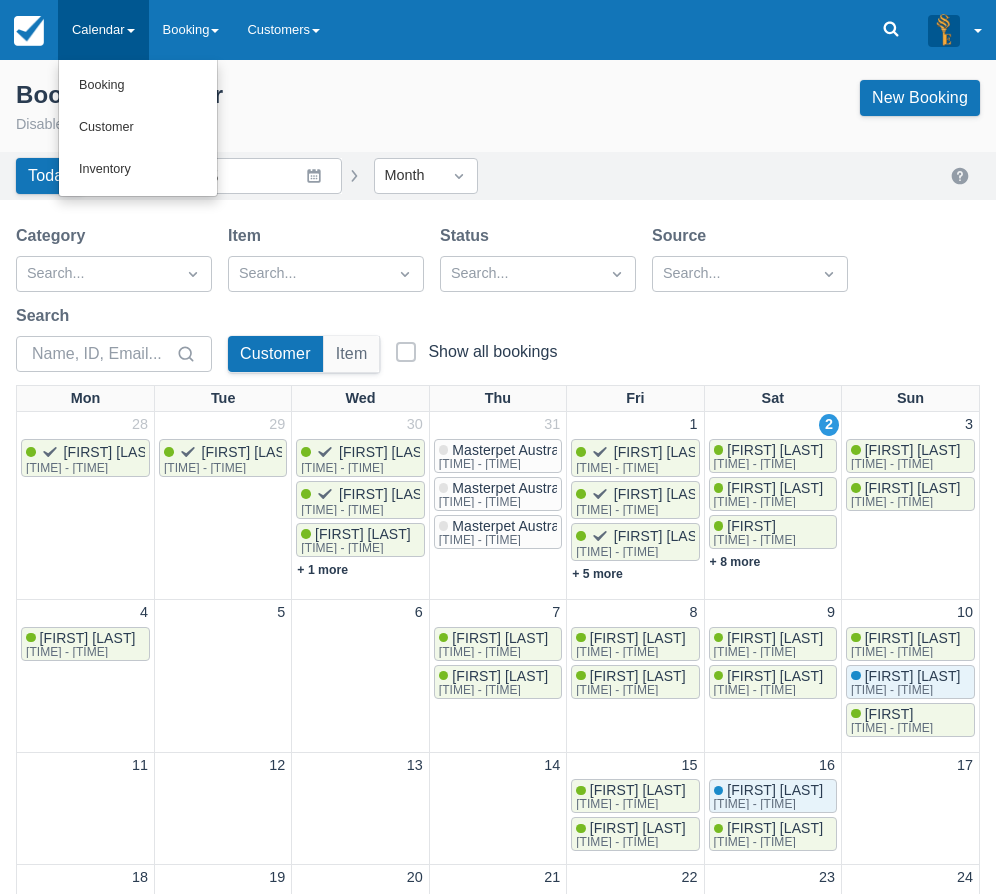 click on "Booking Calendar Disable New Calendar New Booking" at bounding box center (498, 108) 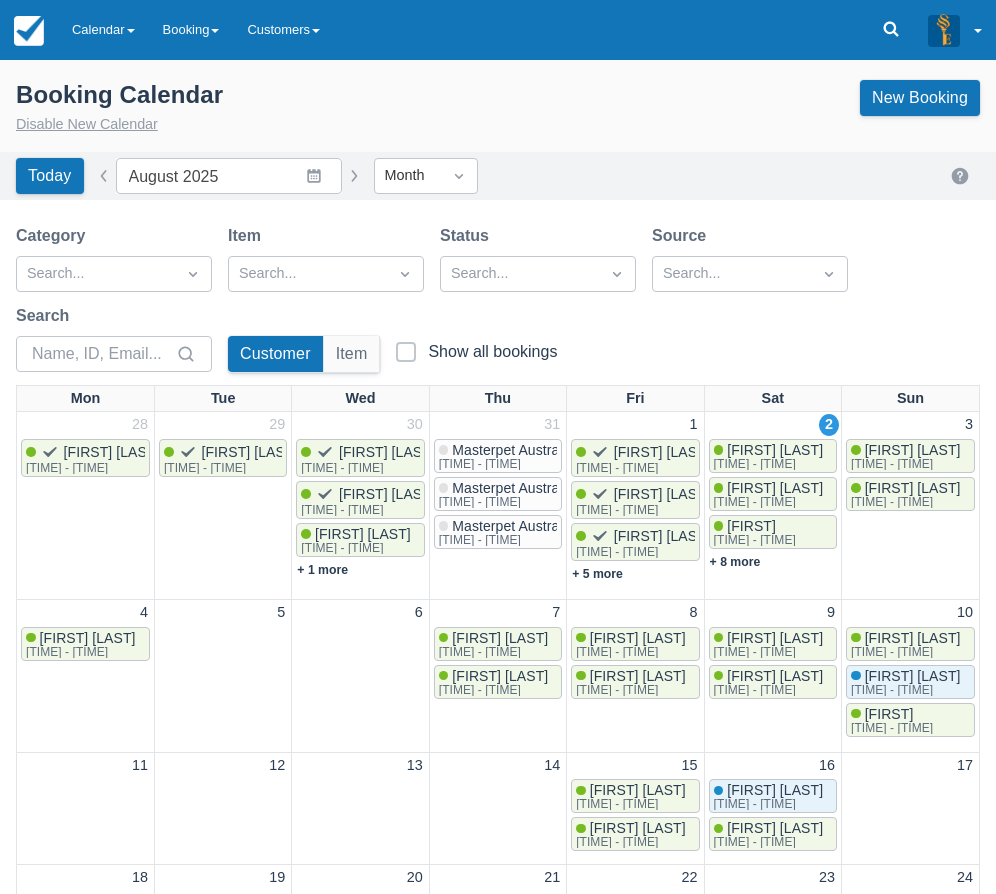 click on "Disable New Calendar" at bounding box center [87, 125] 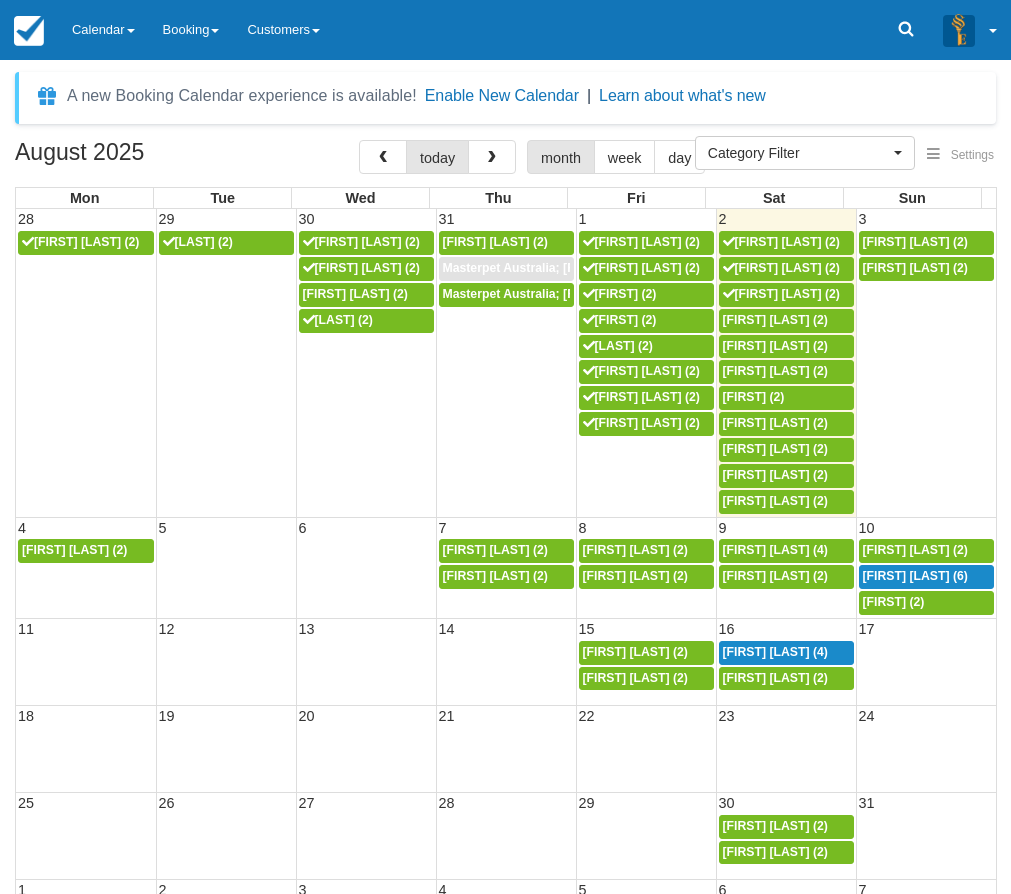 select 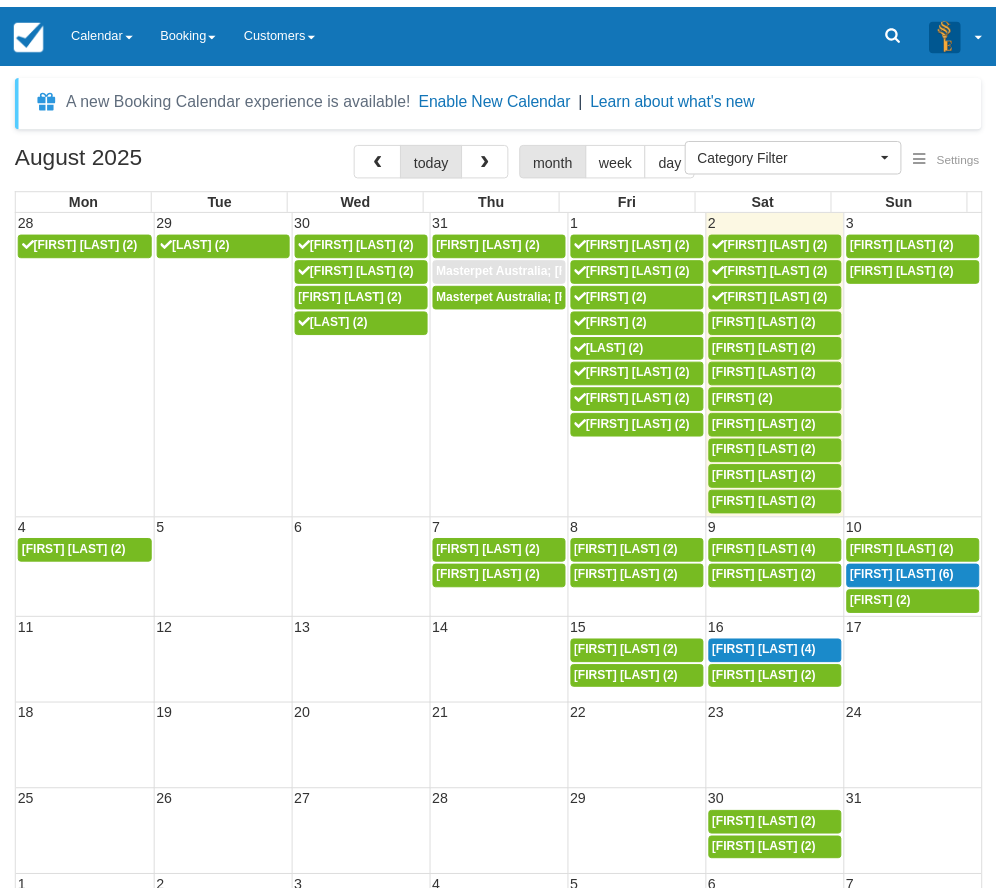 scroll, scrollTop: 0, scrollLeft: 0, axis: both 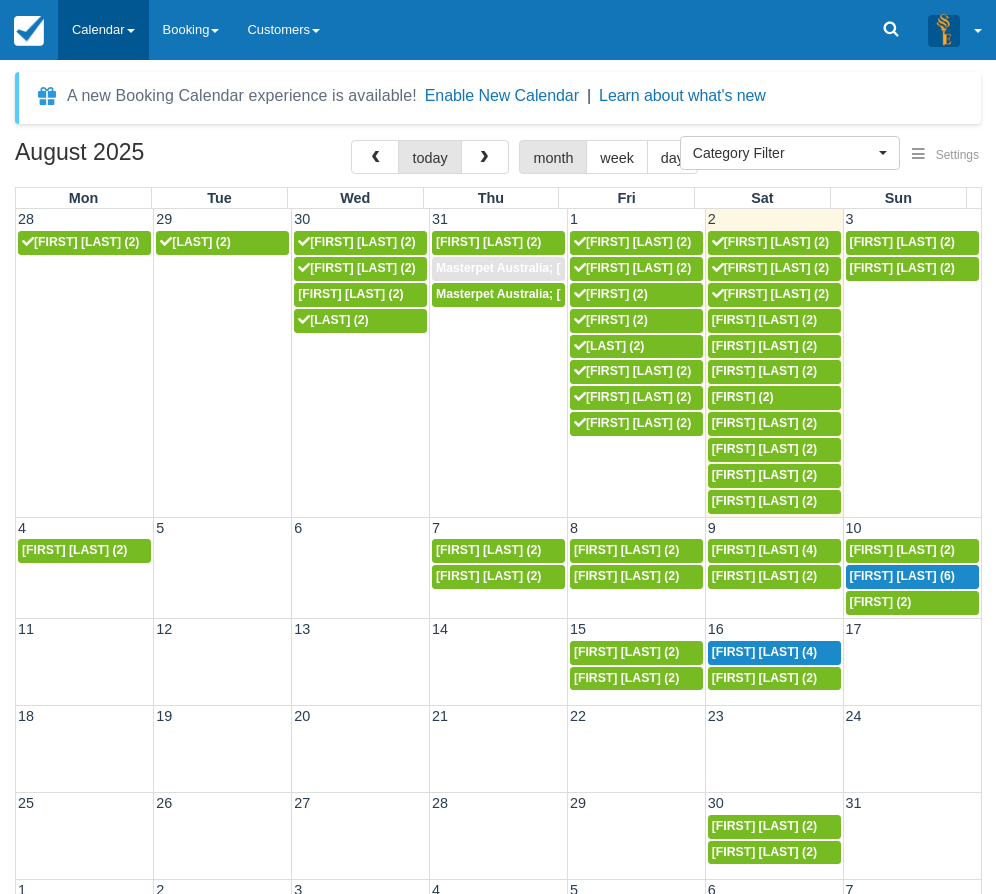click on "Calendar" at bounding box center (103, 30) 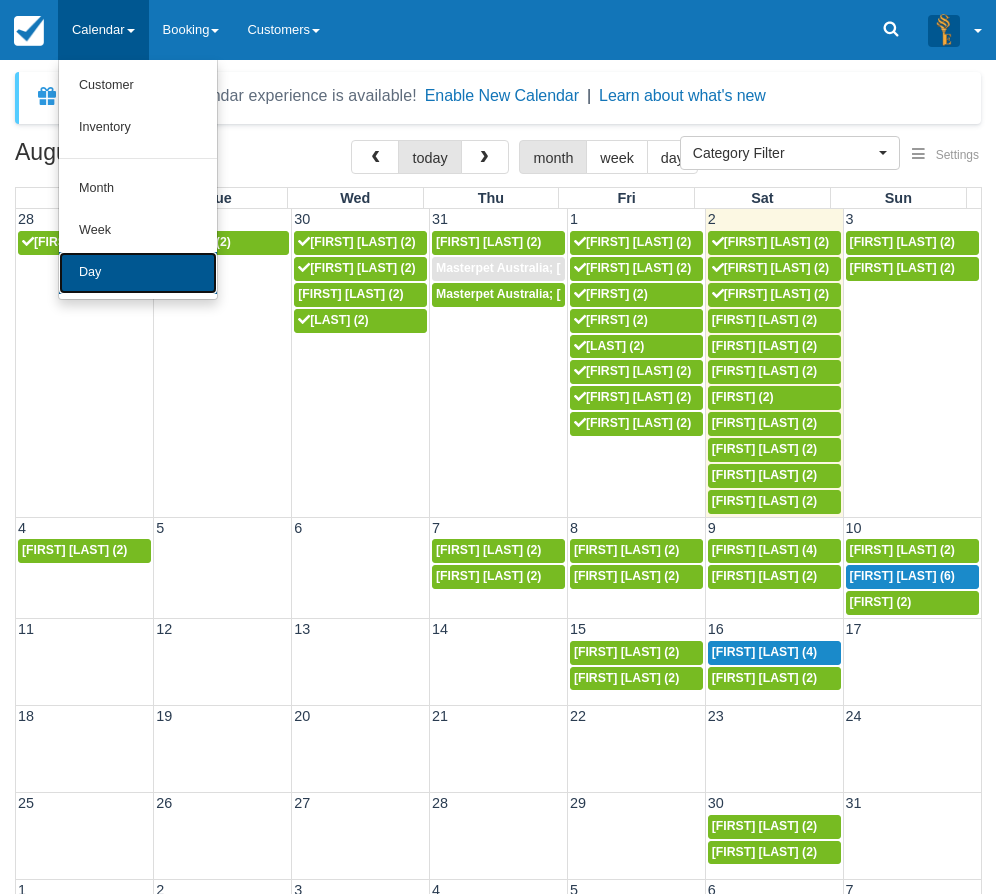 click on "Day" at bounding box center [138, 273] 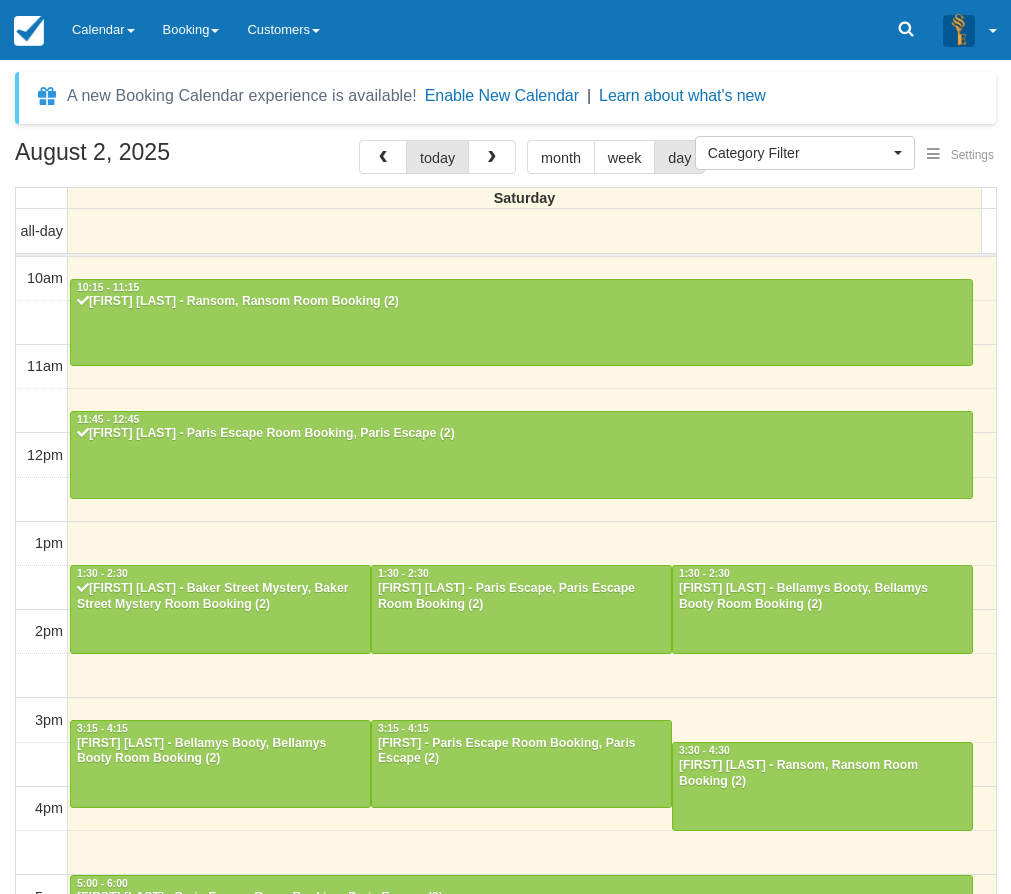 select 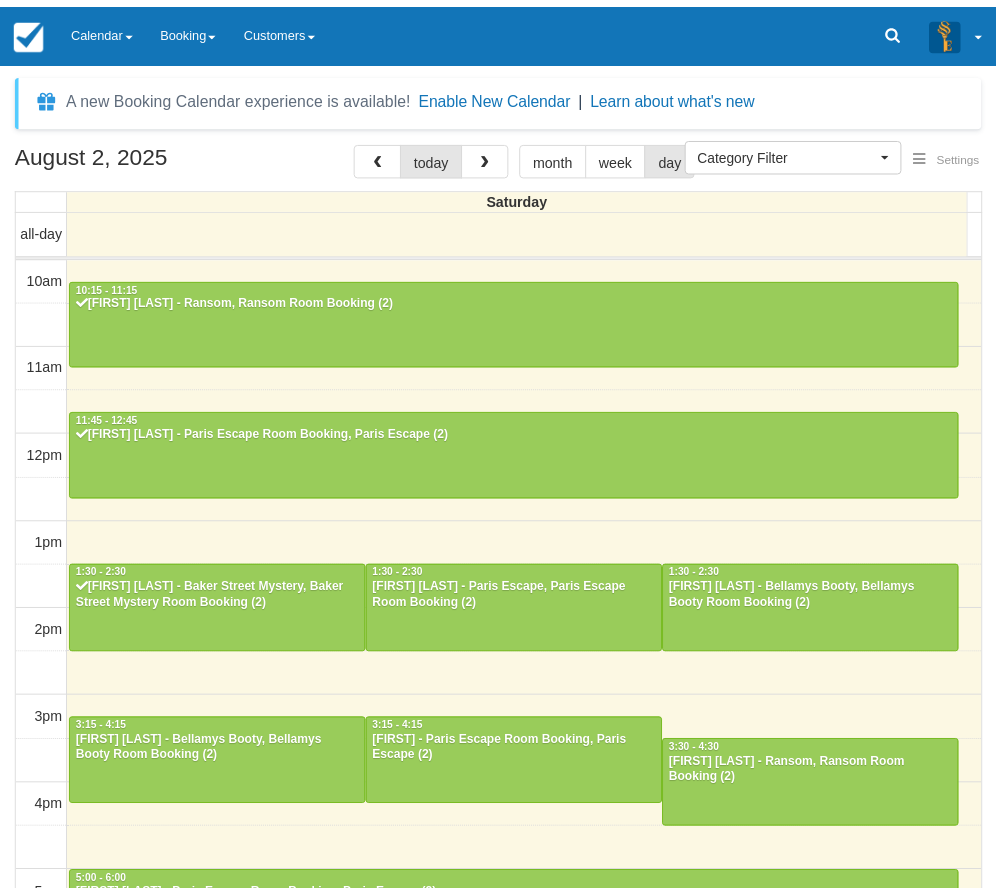 scroll, scrollTop: 0, scrollLeft: 0, axis: both 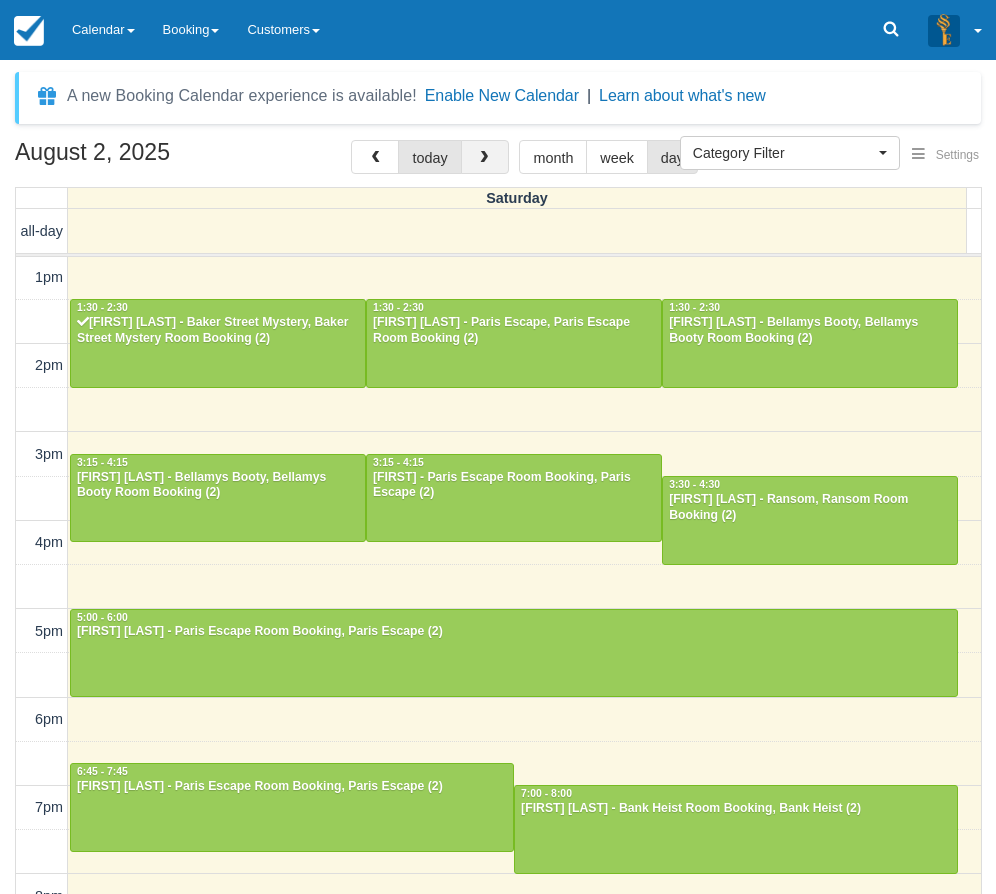 click at bounding box center (485, 157) 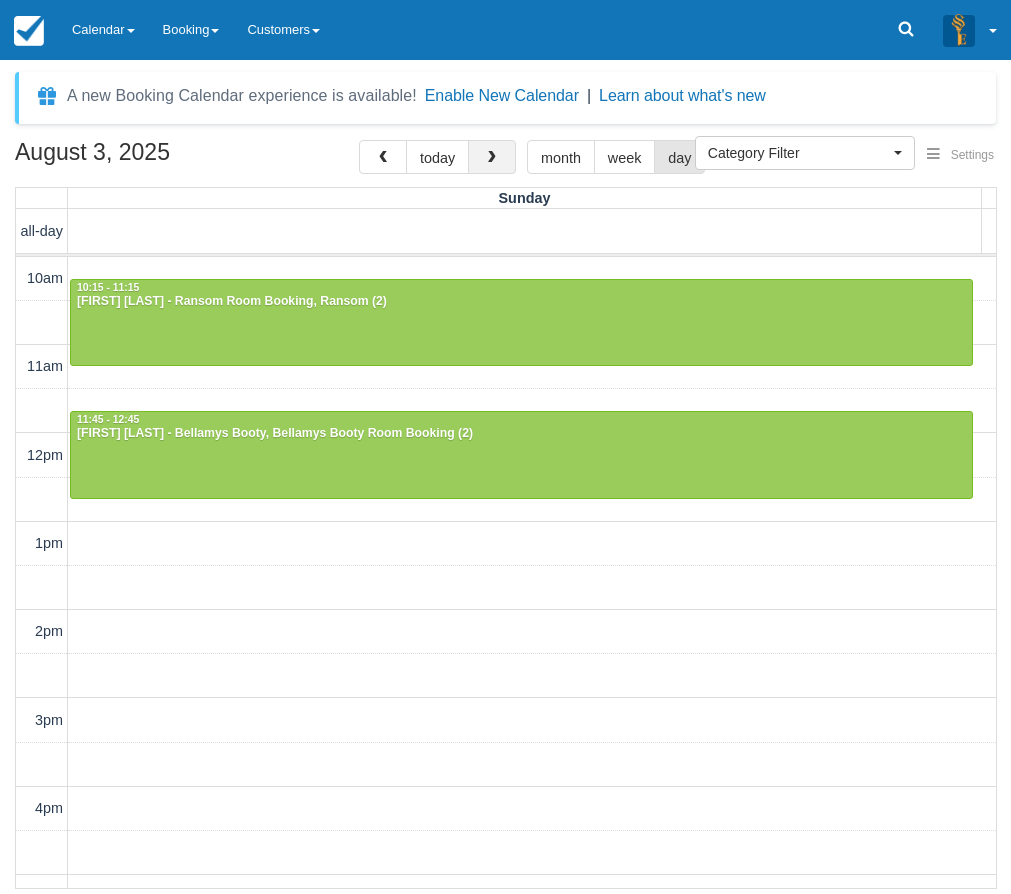 scroll, scrollTop: 266, scrollLeft: 0, axis: vertical 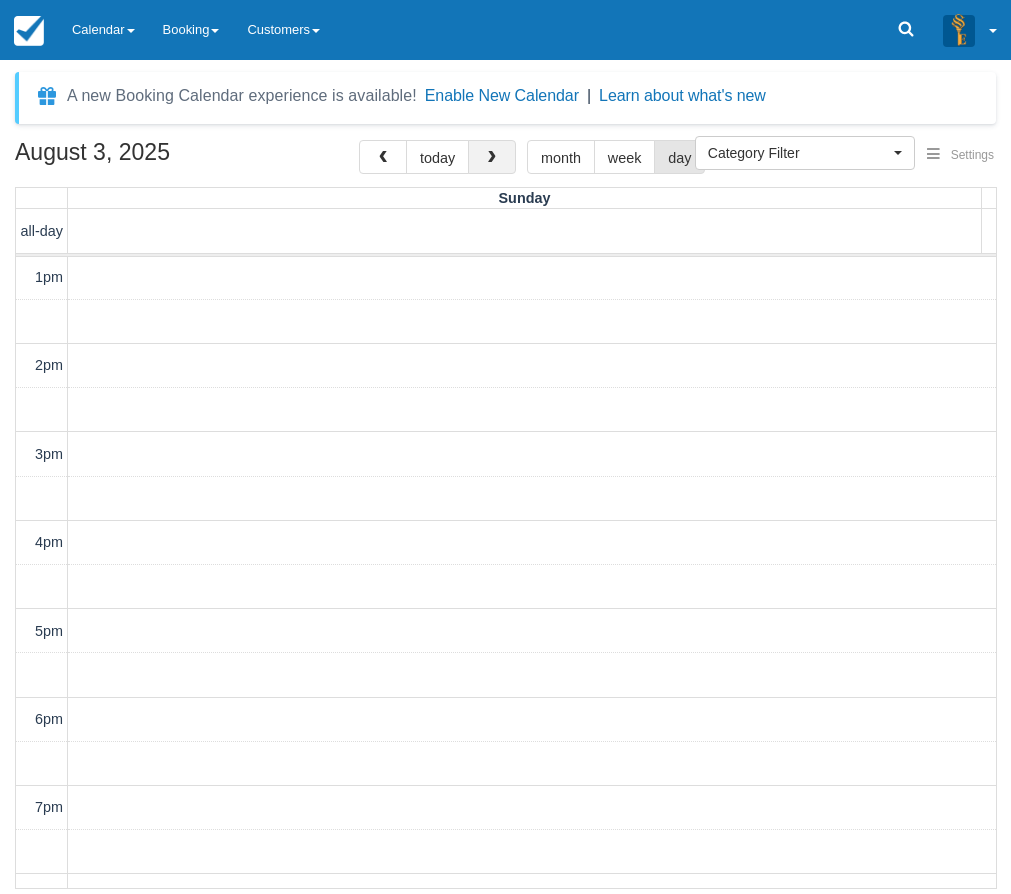 click at bounding box center [492, 158] 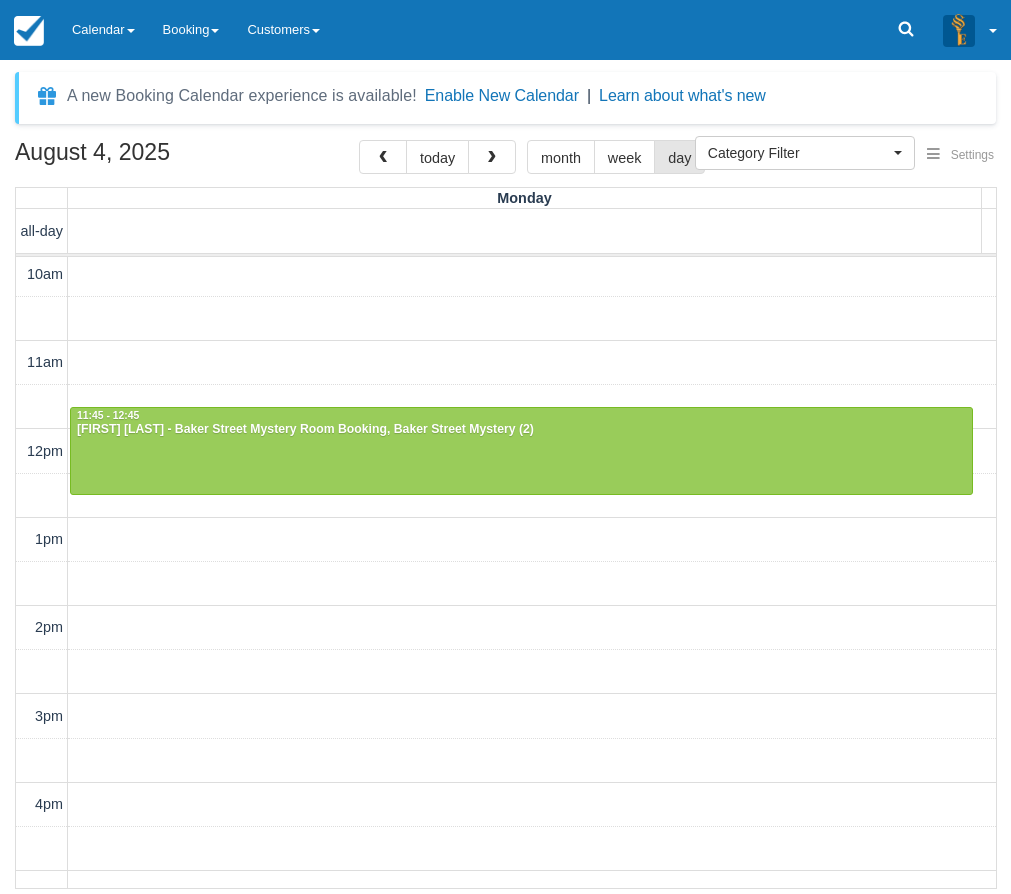 scroll, scrollTop: 0, scrollLeft: 0, axis: both 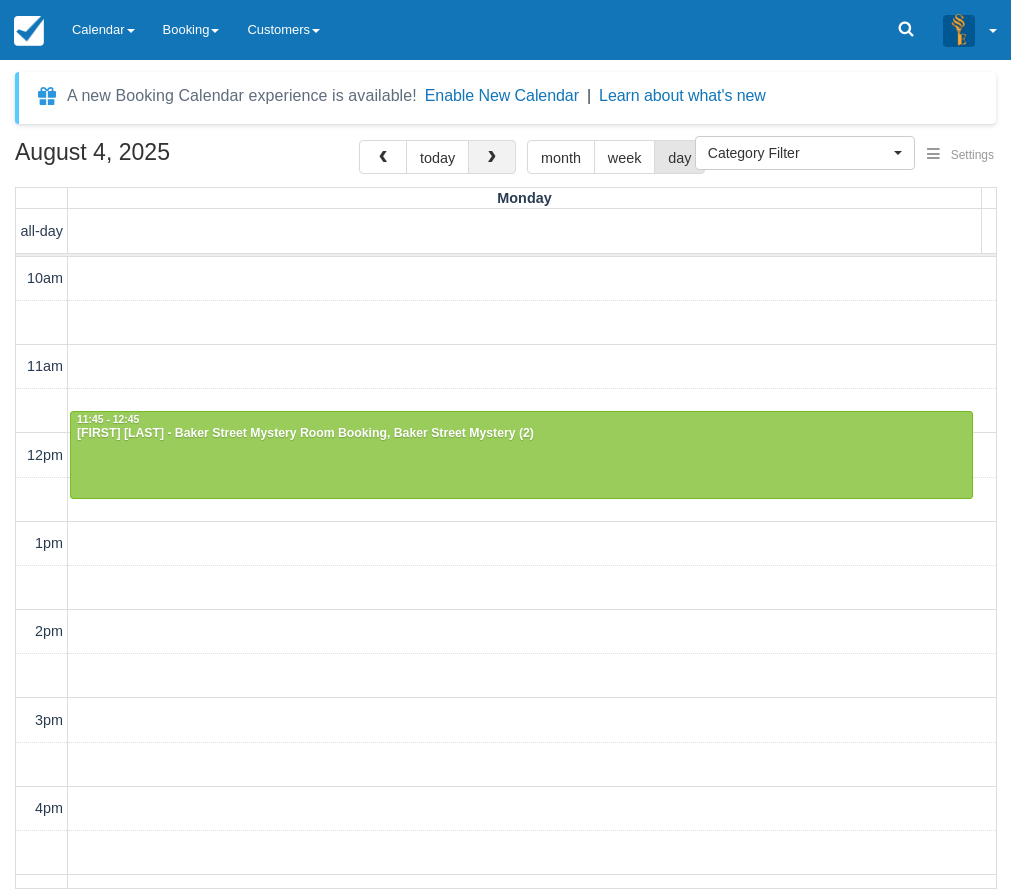click at bounding box center (492, 158) 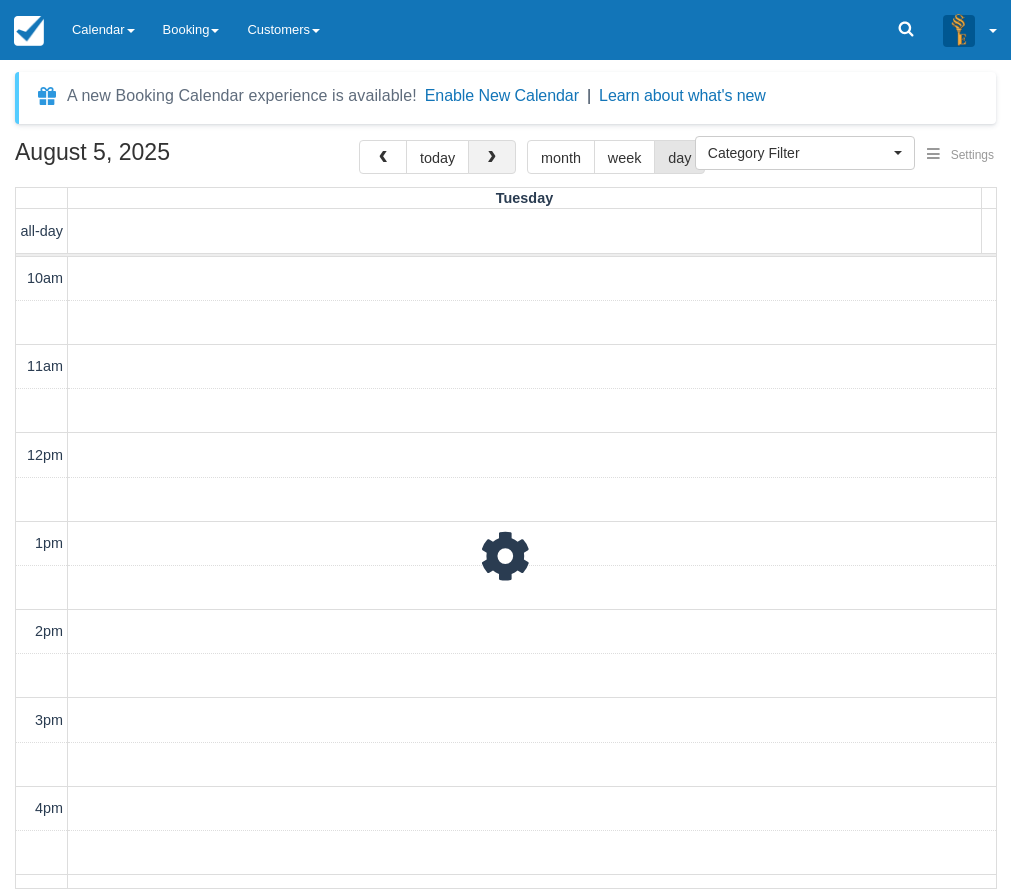 scroll, scrollTop: 266, scrollLeft: 0, axis: vertical 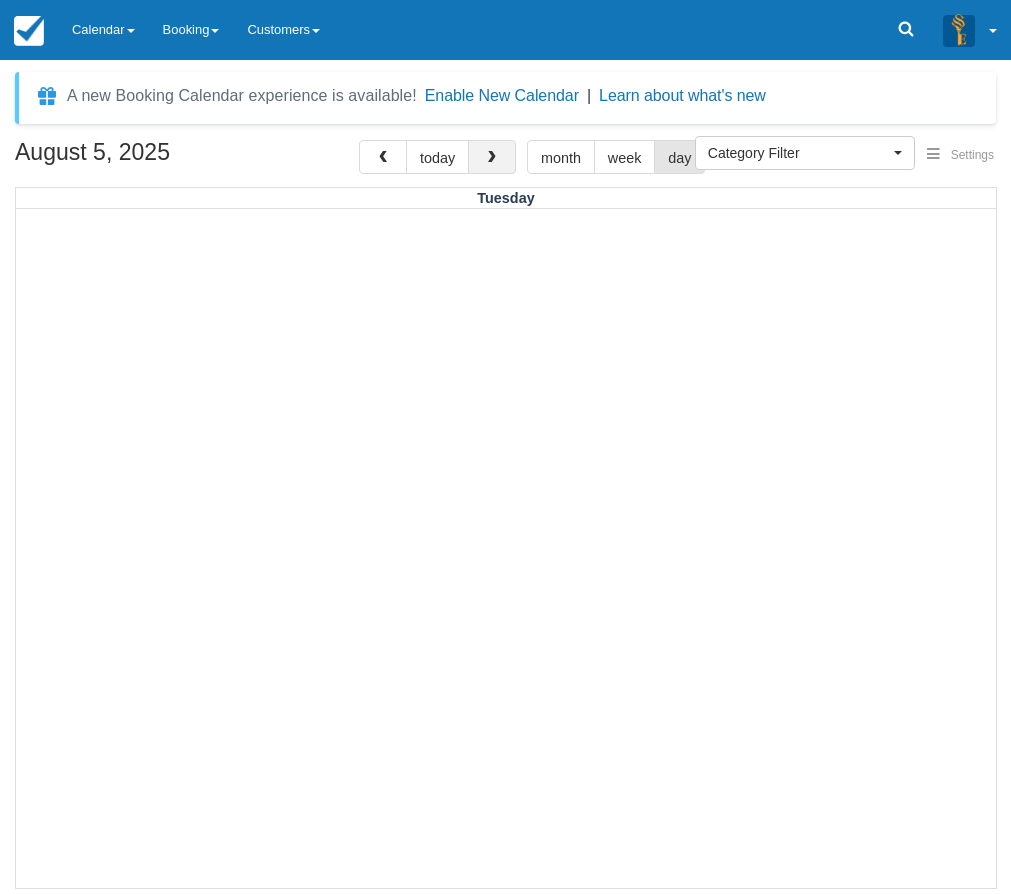 click at bounding box center [492, 158] 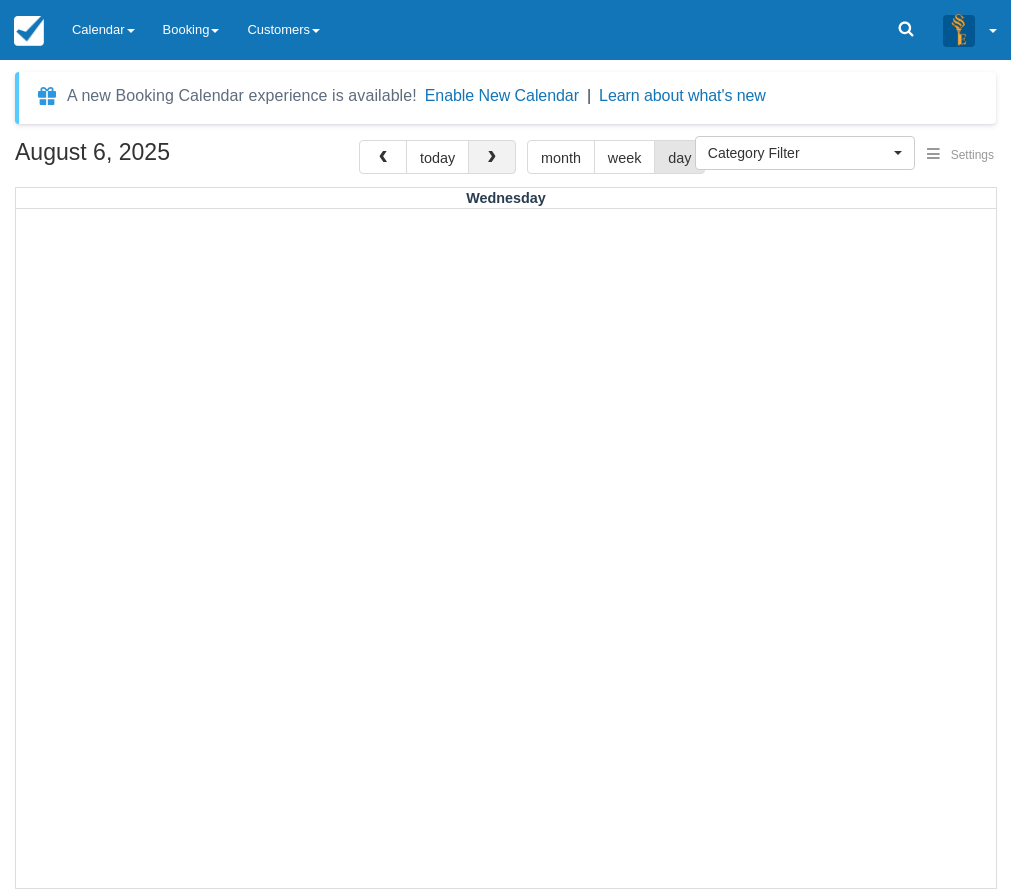 click at bounding box center [492, 158] 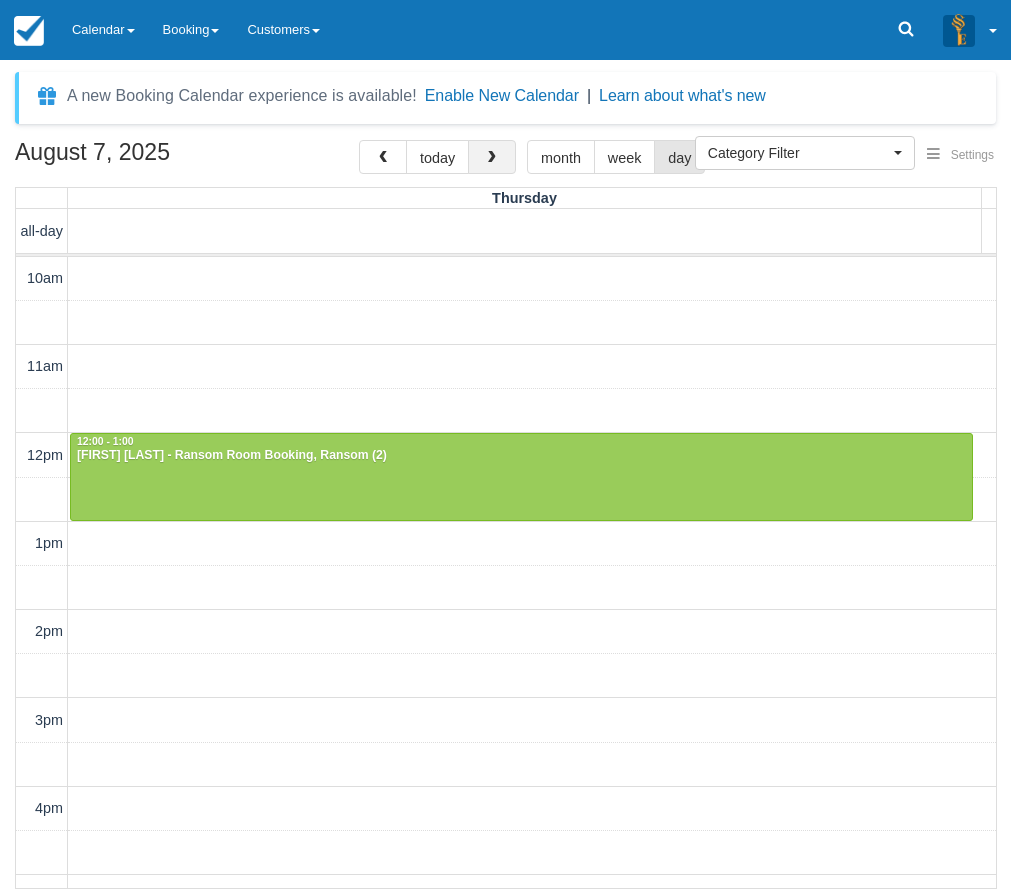 scroll, scrollTop: 266, scrollLeft: 0, axis: vertical 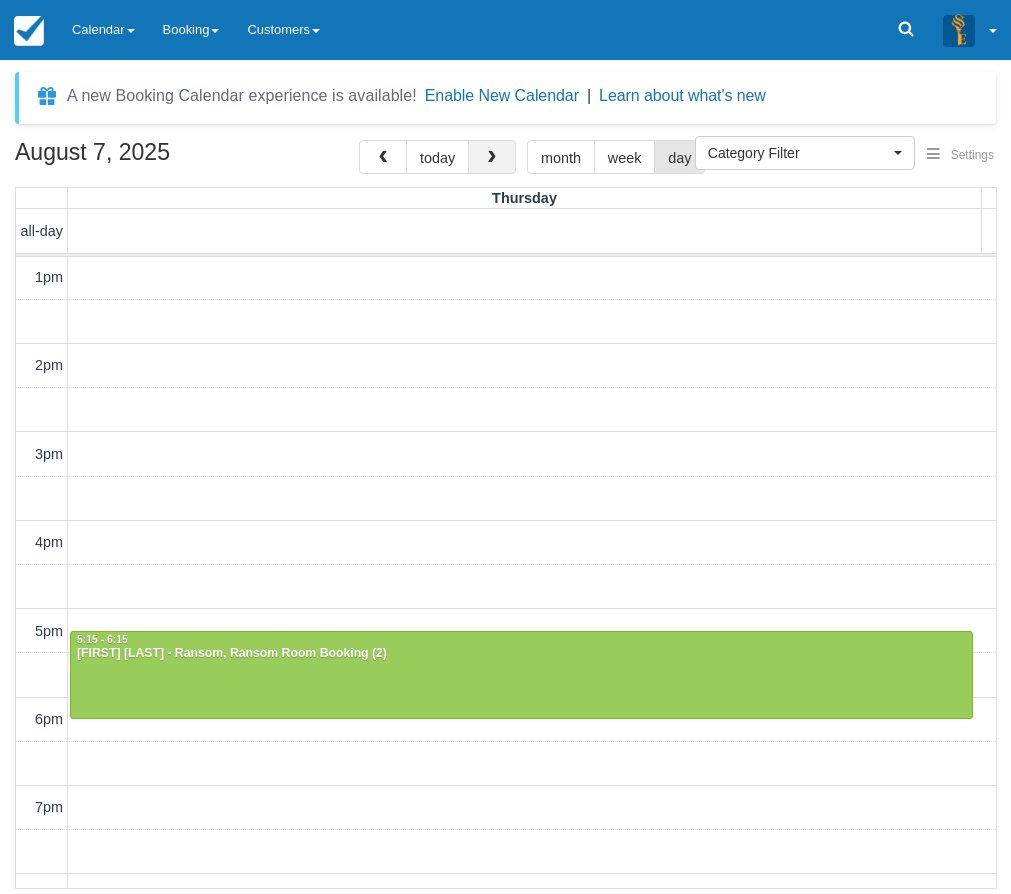 click at bounding box center [492, 158] 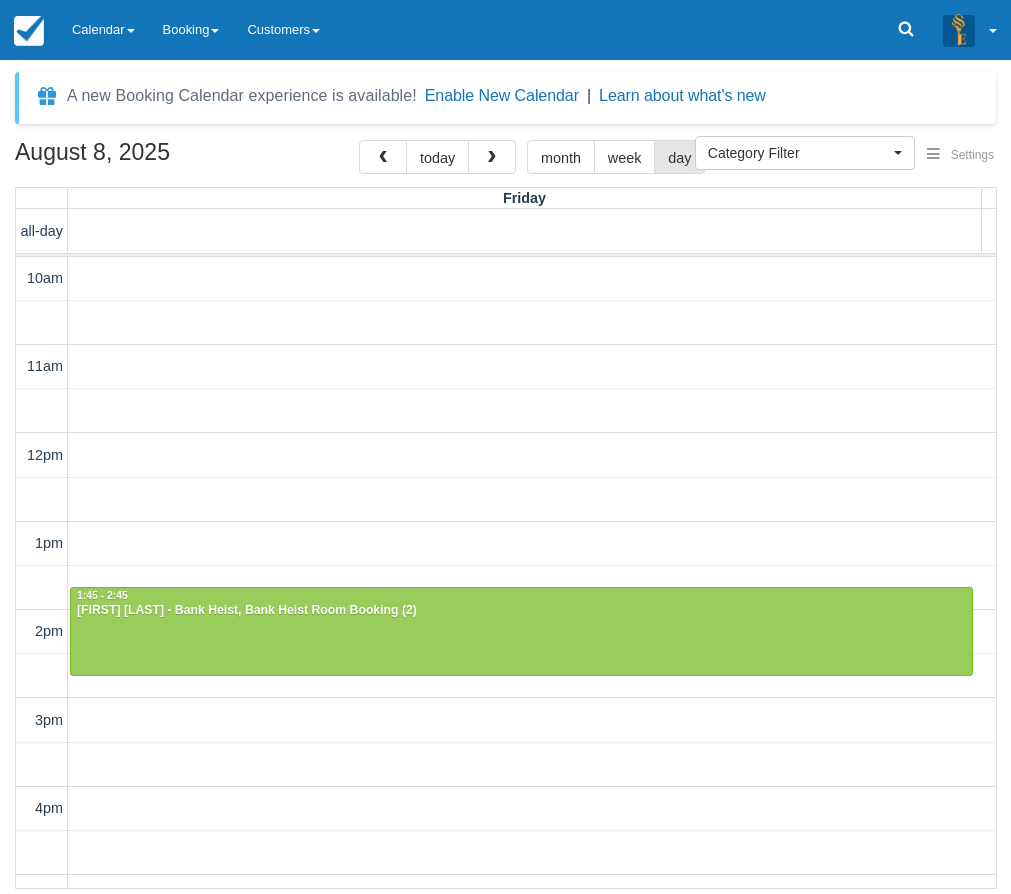 scroll, scrollTop: 472, scrollLeft: 0, axis: vertical 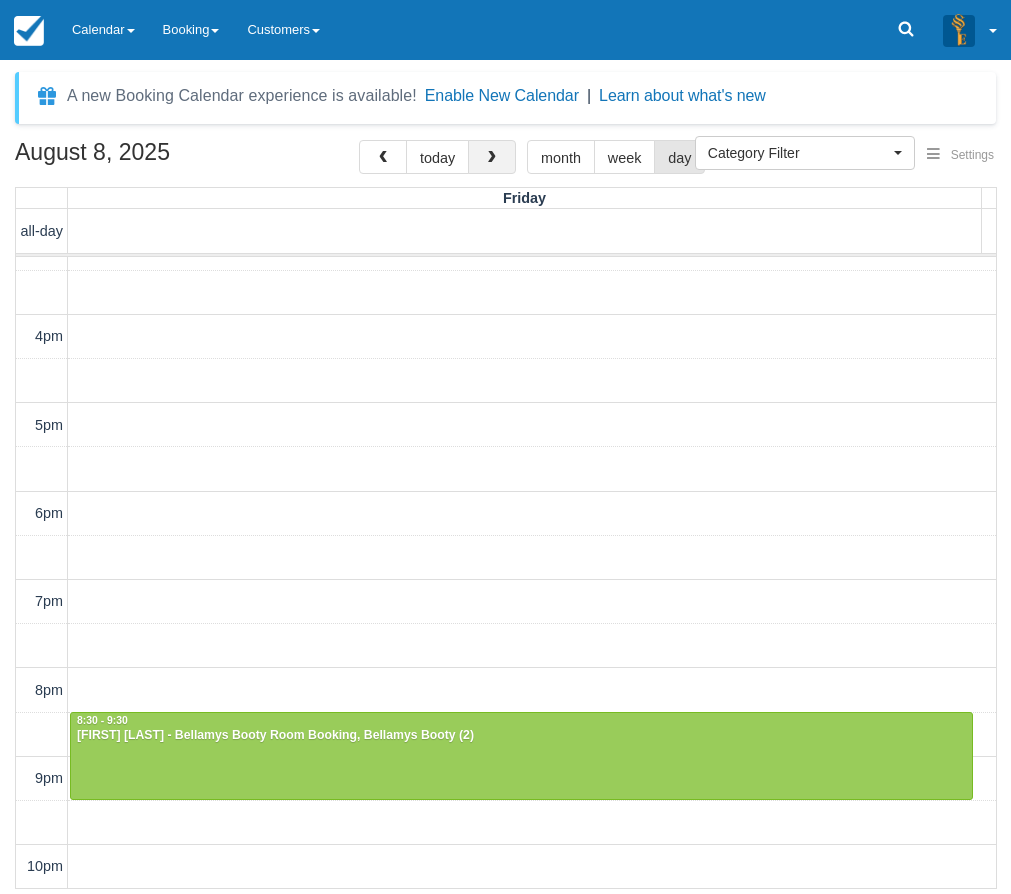 click at bounding box center (492, 157) 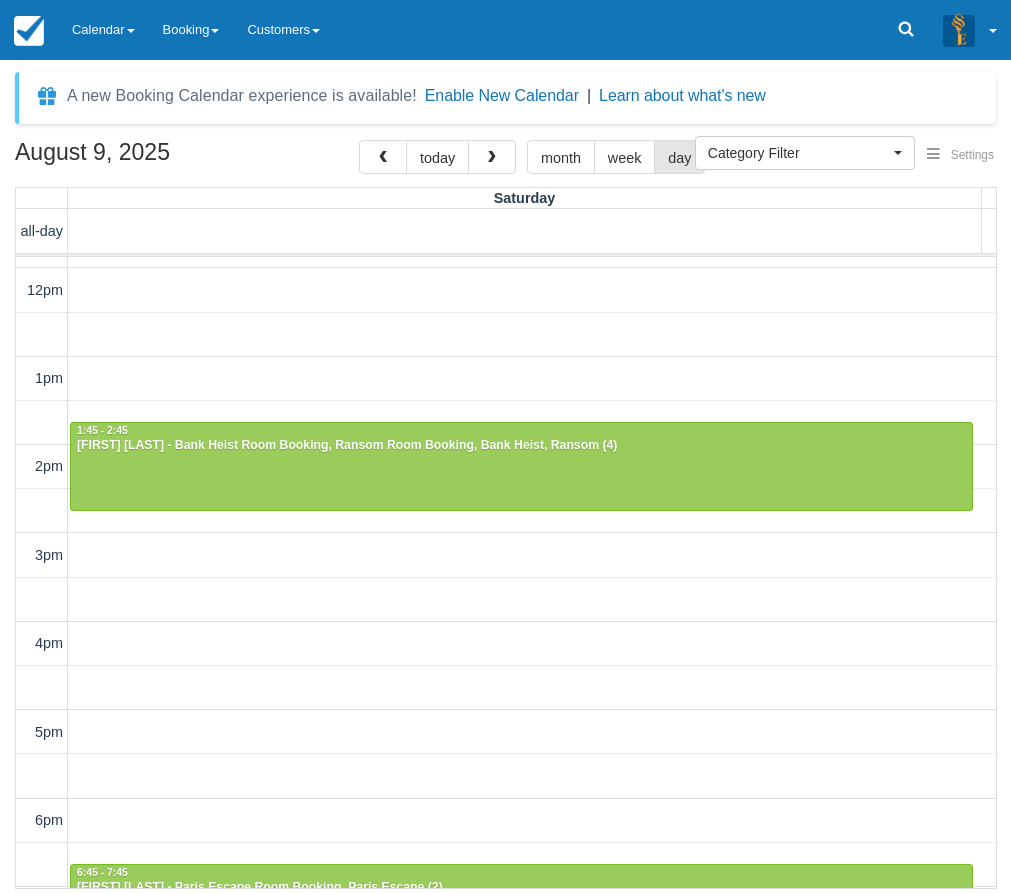 scroll, scrollTop: 0, scrollLeft: 0, axis: both 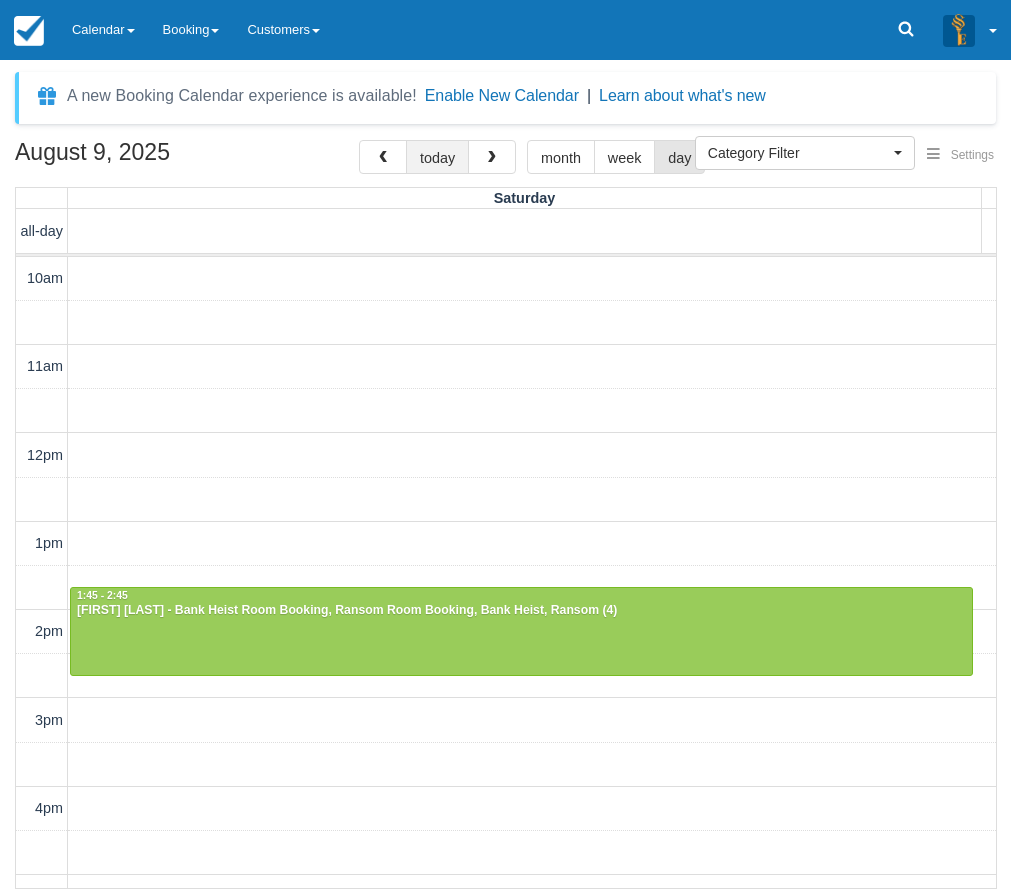 click on "today" at bounding box center (437, 157) 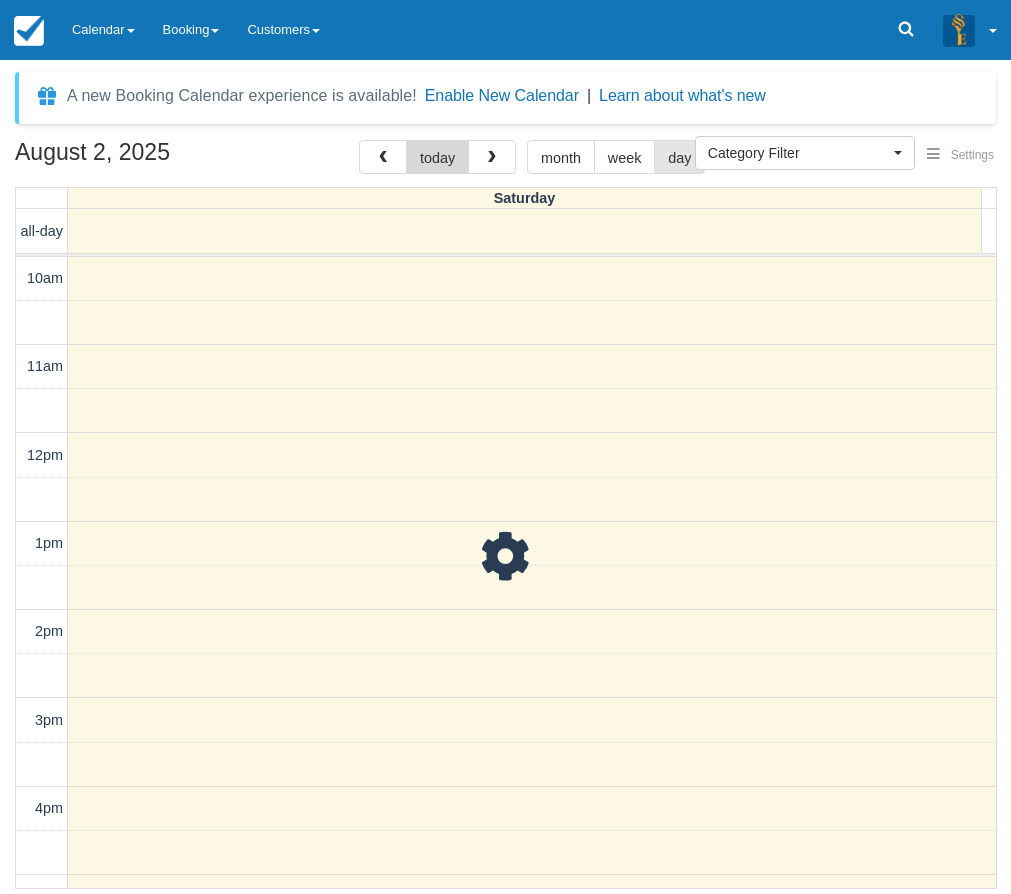 scroll, scrollTop: 266, scrollLeft: 0, axis: vertical 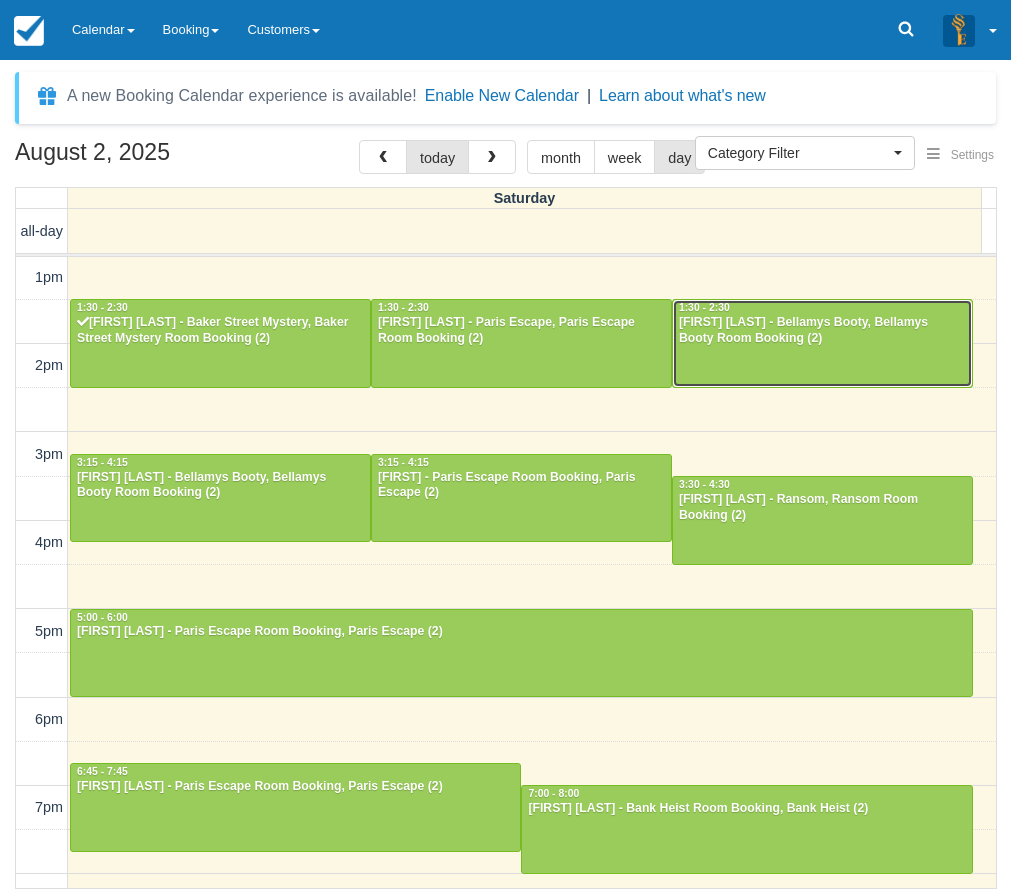 click on "Dean Quarisa - Bellamys Booty, Bellamys Booty Room Booking (2)" at bounding box center [822, 331] 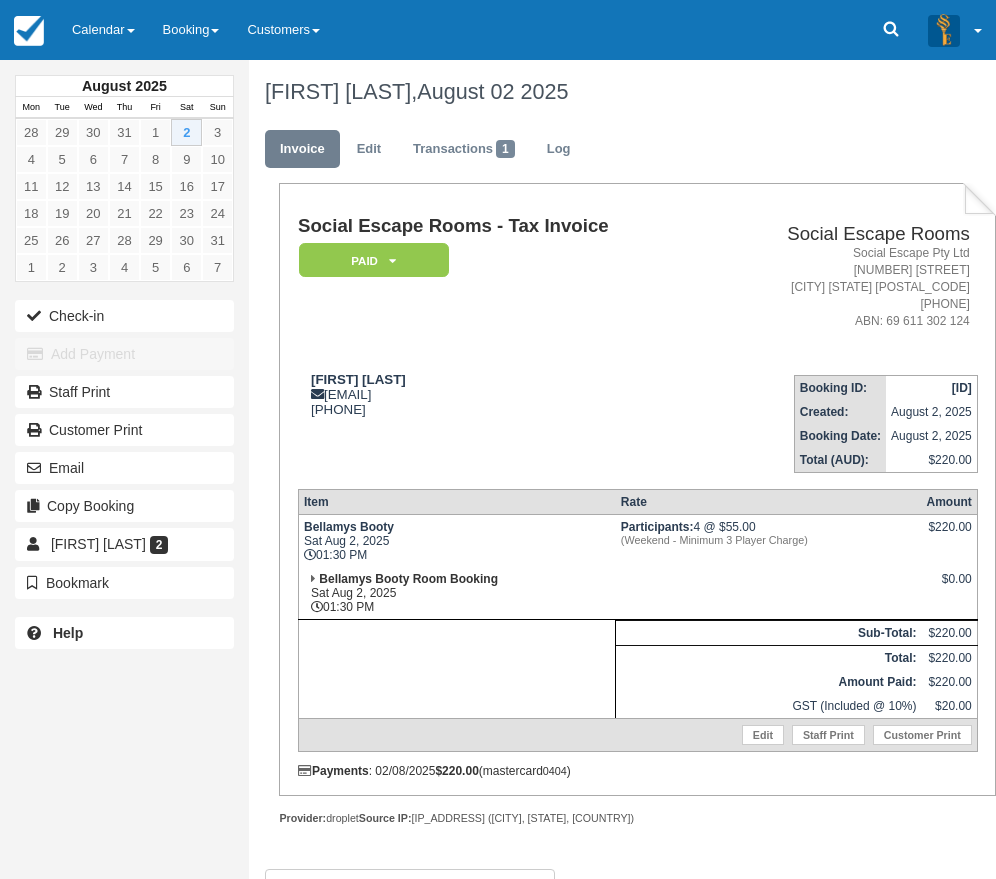 scroll, scrollTop: 0, scrollLeft: 0, axis: both 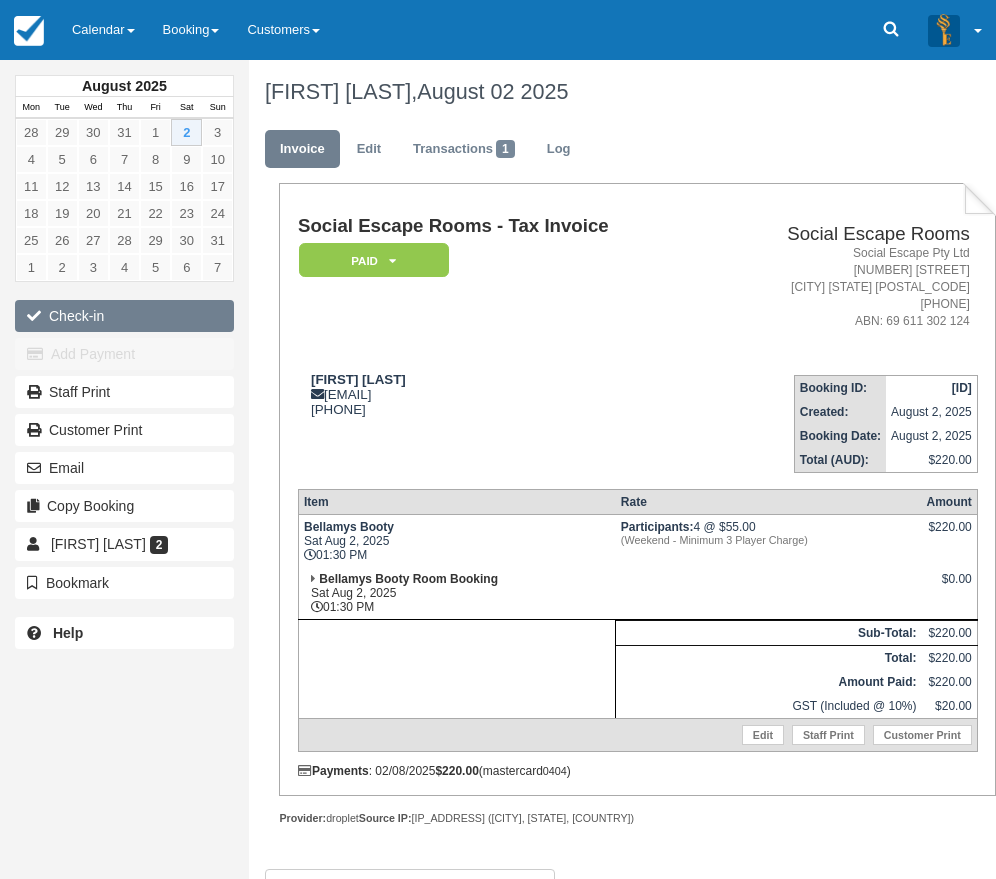 click on "Check-in" at bounding box center [124, 316] 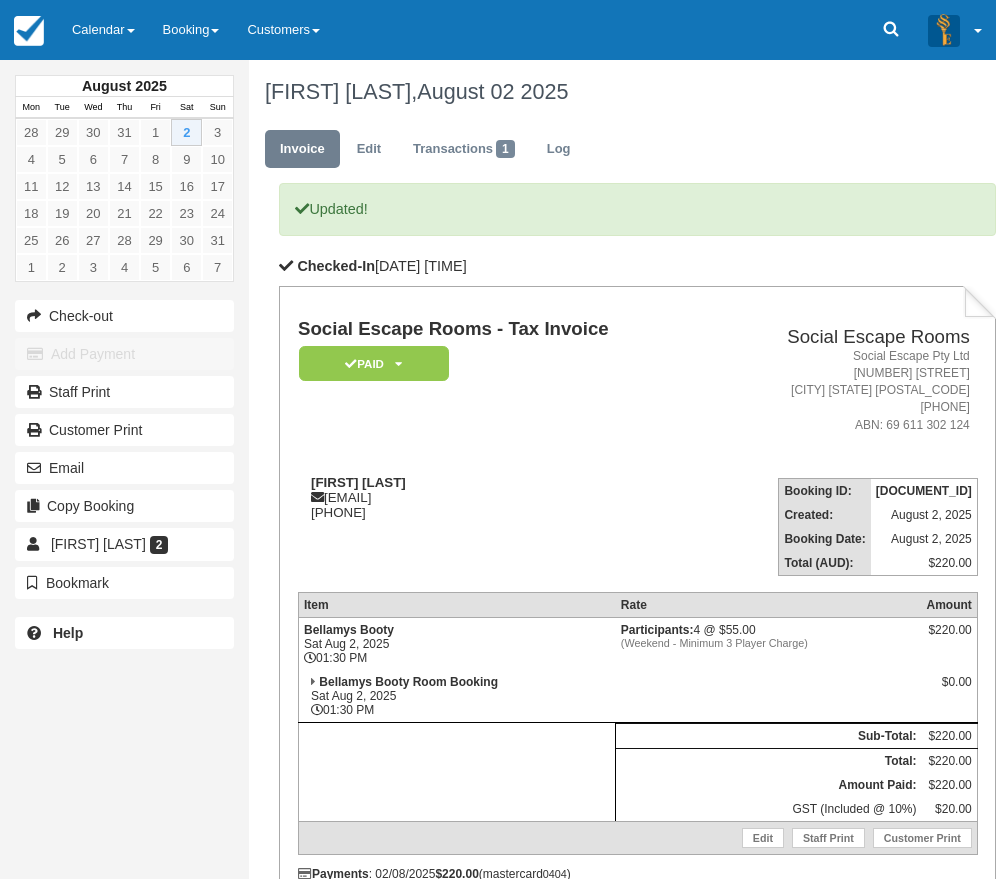 scroll, scrollTop: 0, scrollLeft: 0, axis: both 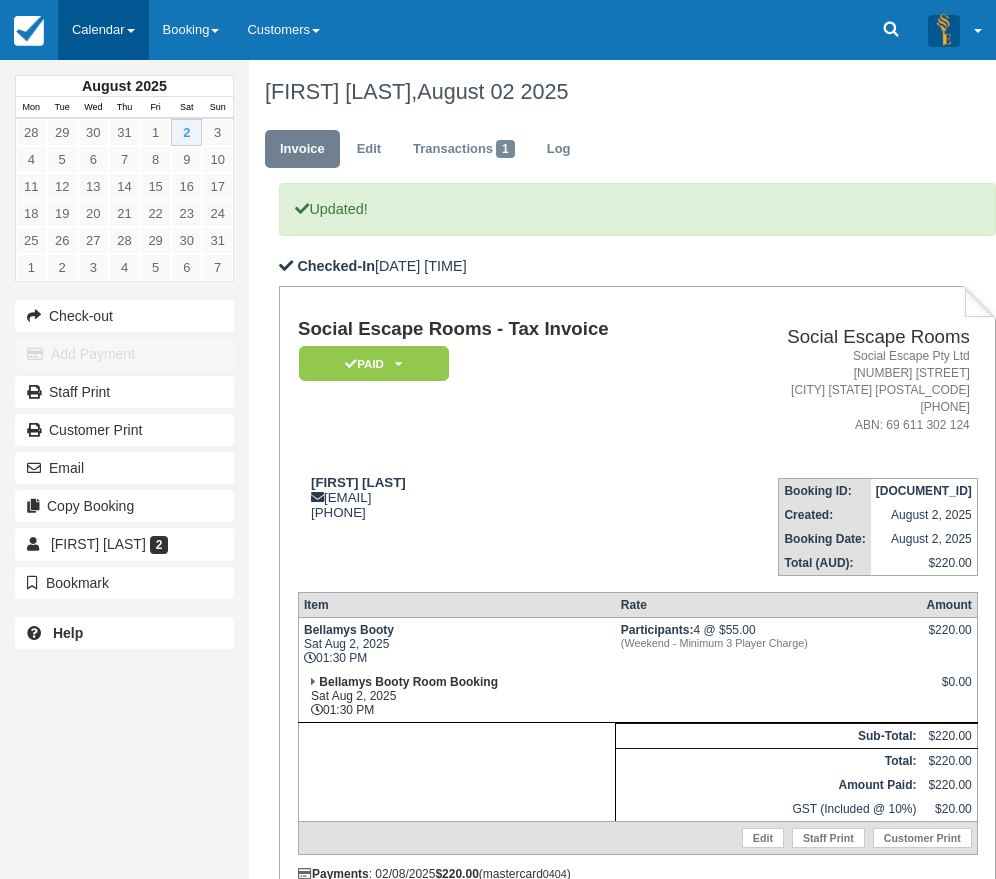 click on "Calendar" at bounding box center (103, 30) 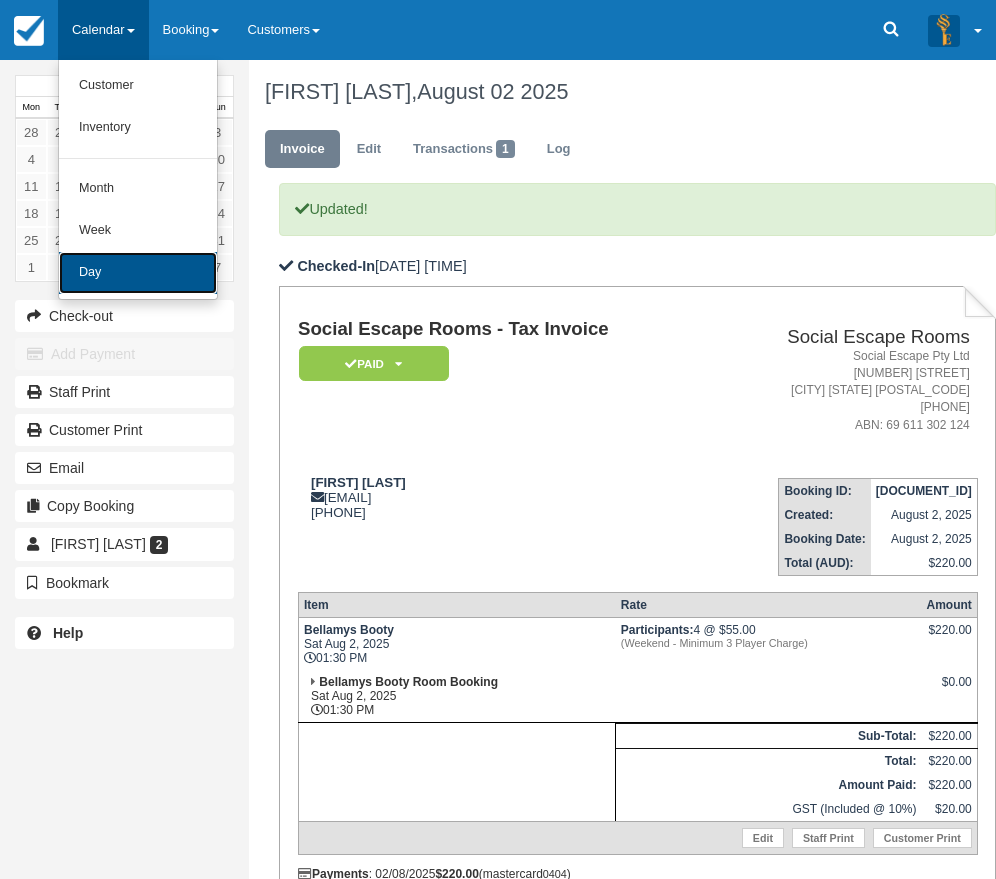 click on "Day" at bounding box center [138, 273] 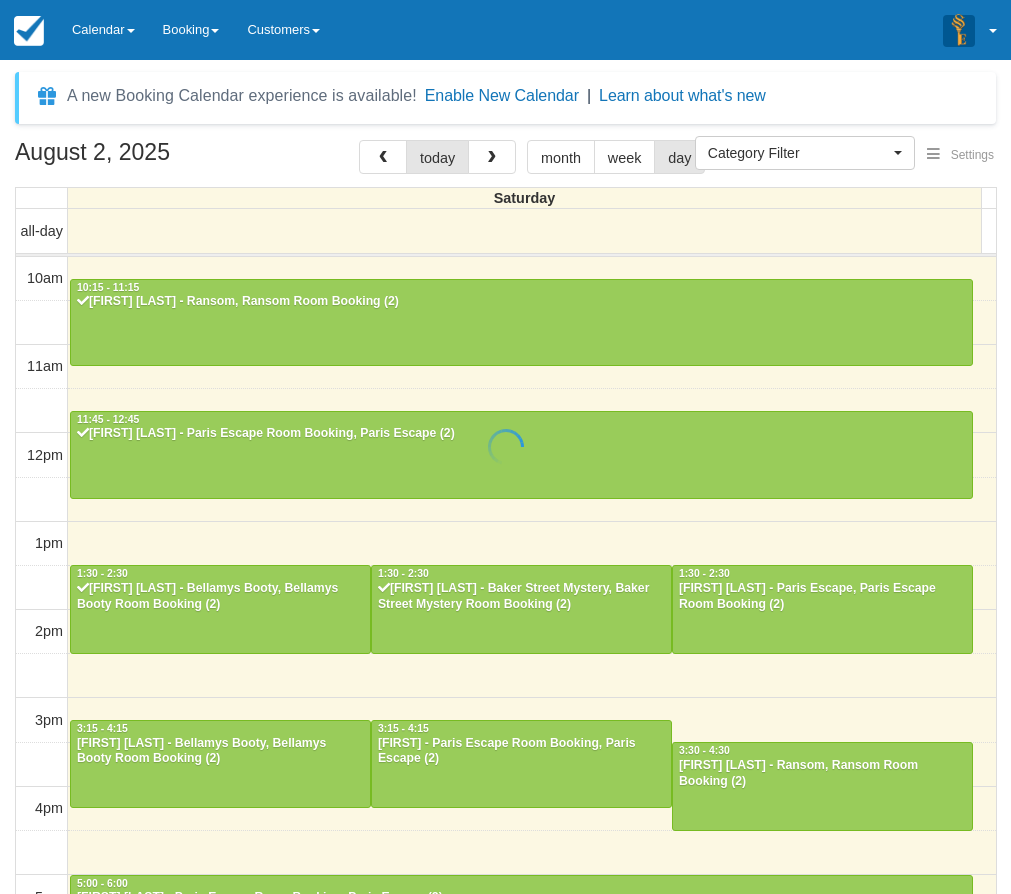select 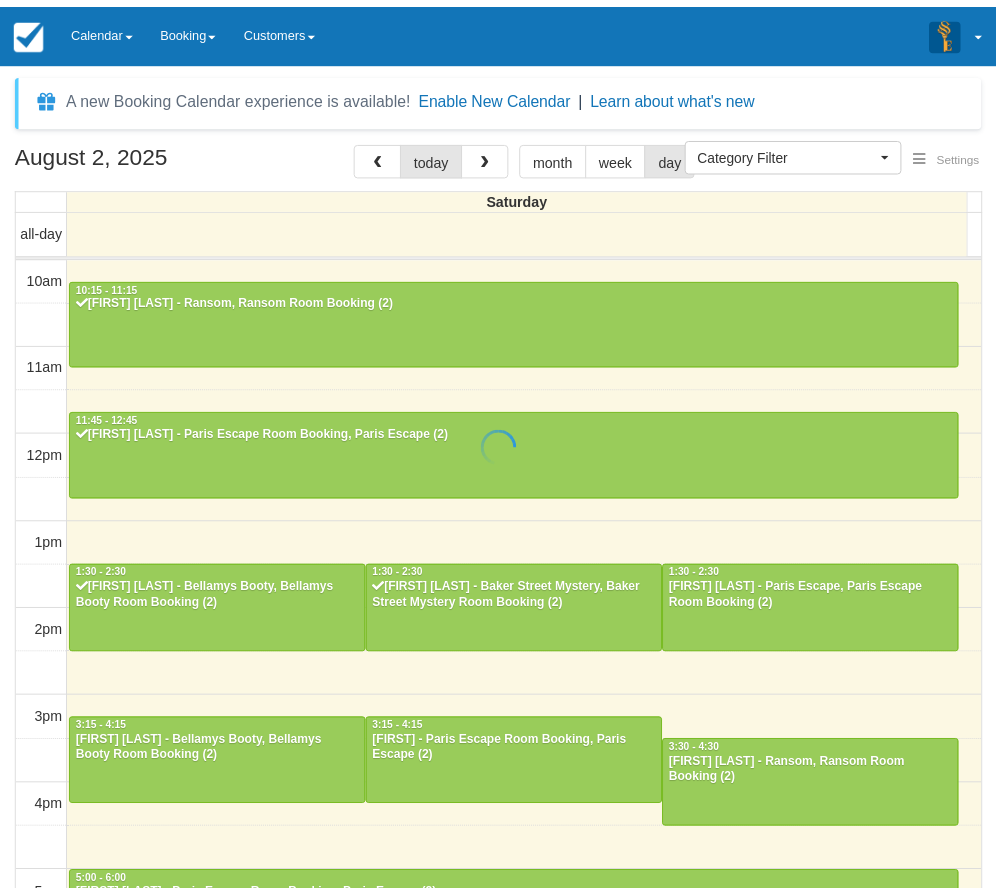 scroll, scrollTop: 0, scrollLeft: 0, axis: both 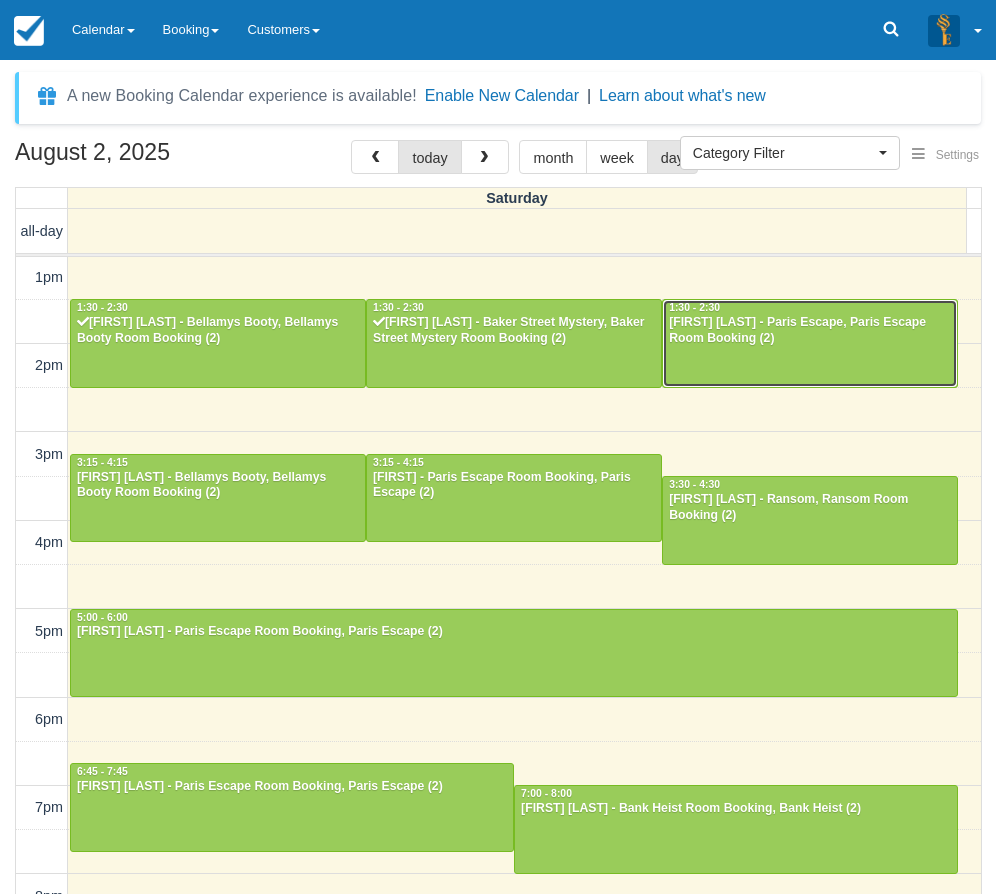 click on "1:30 - 2:30" at bounding box center (810, 308) 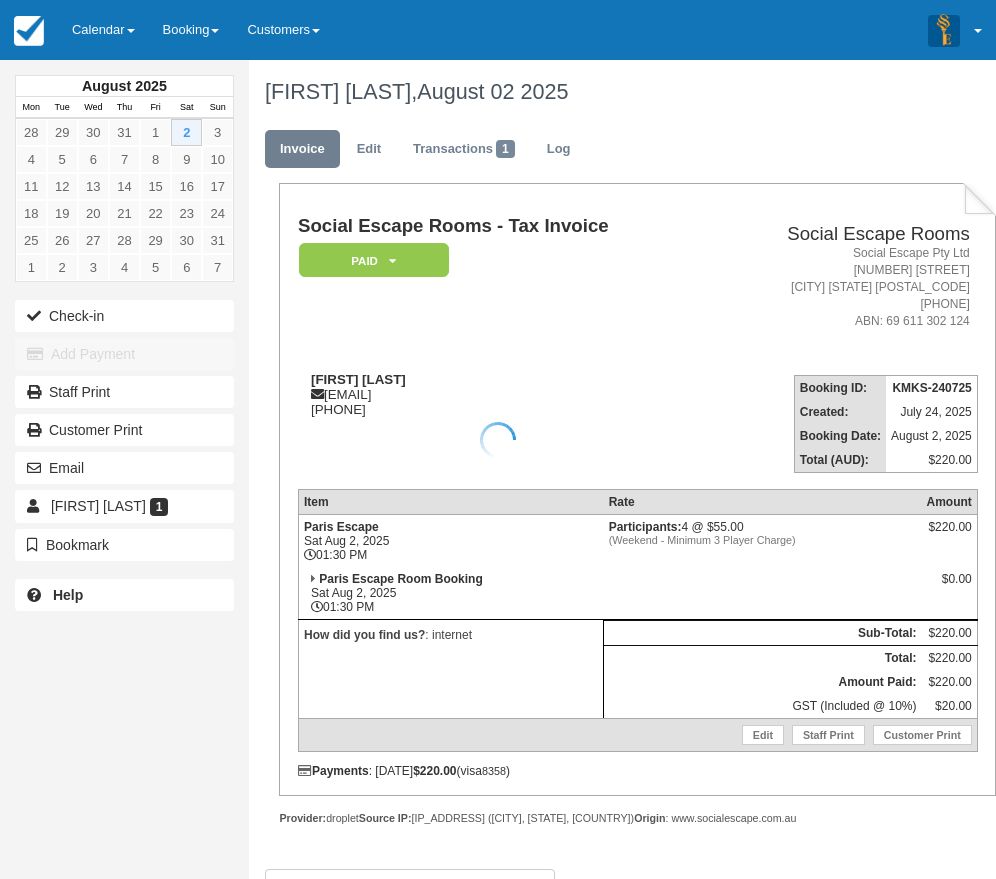 scroll, scrollTop: 0, scrollLeft: 0, axis: both 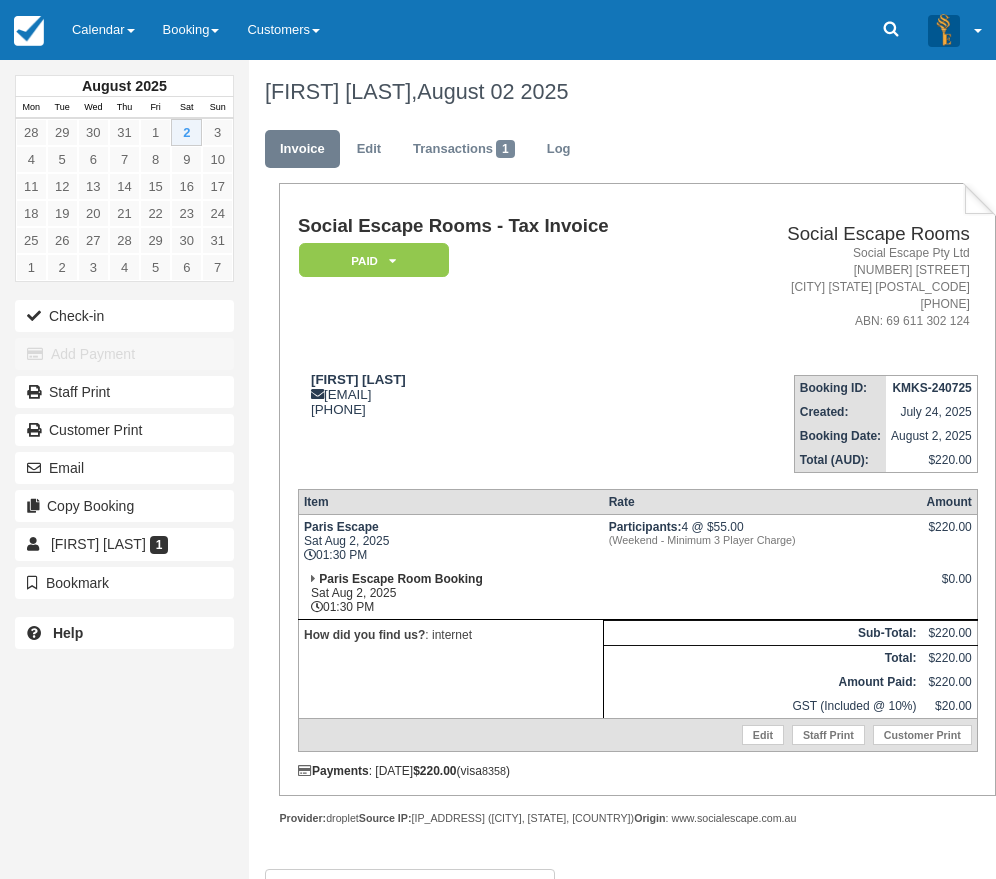 click on "Rate" at bounding box center (763, 501) 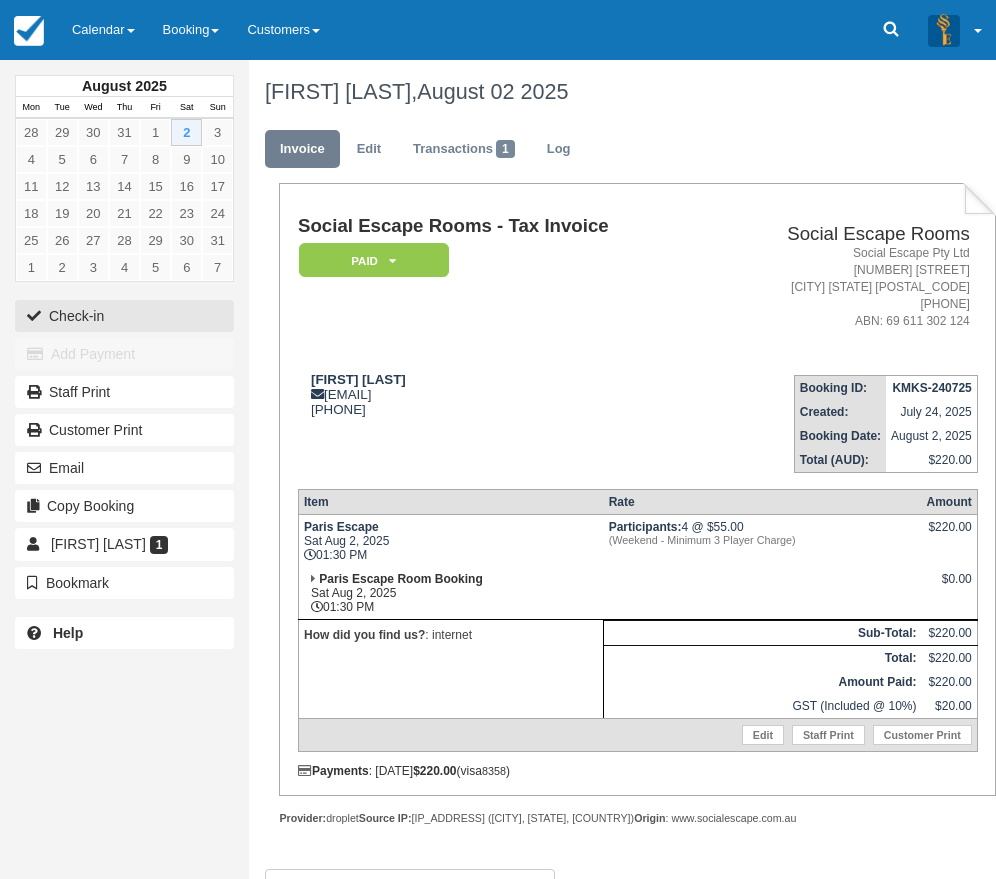 drag, startPoint x: 140, startPoint y: 317, endPoint x: 204, endPoint y: 290, distance: 69.46222 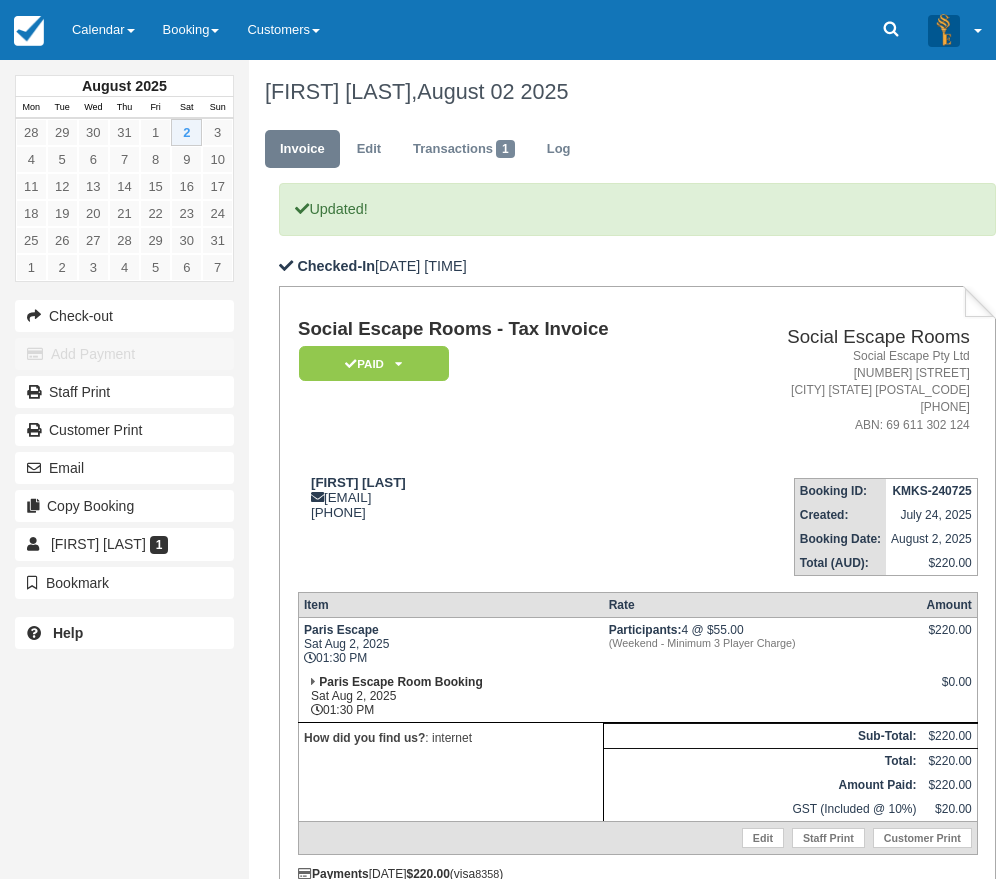 scroll, scrollTop: 0, scrollLeft: 0, axis: both 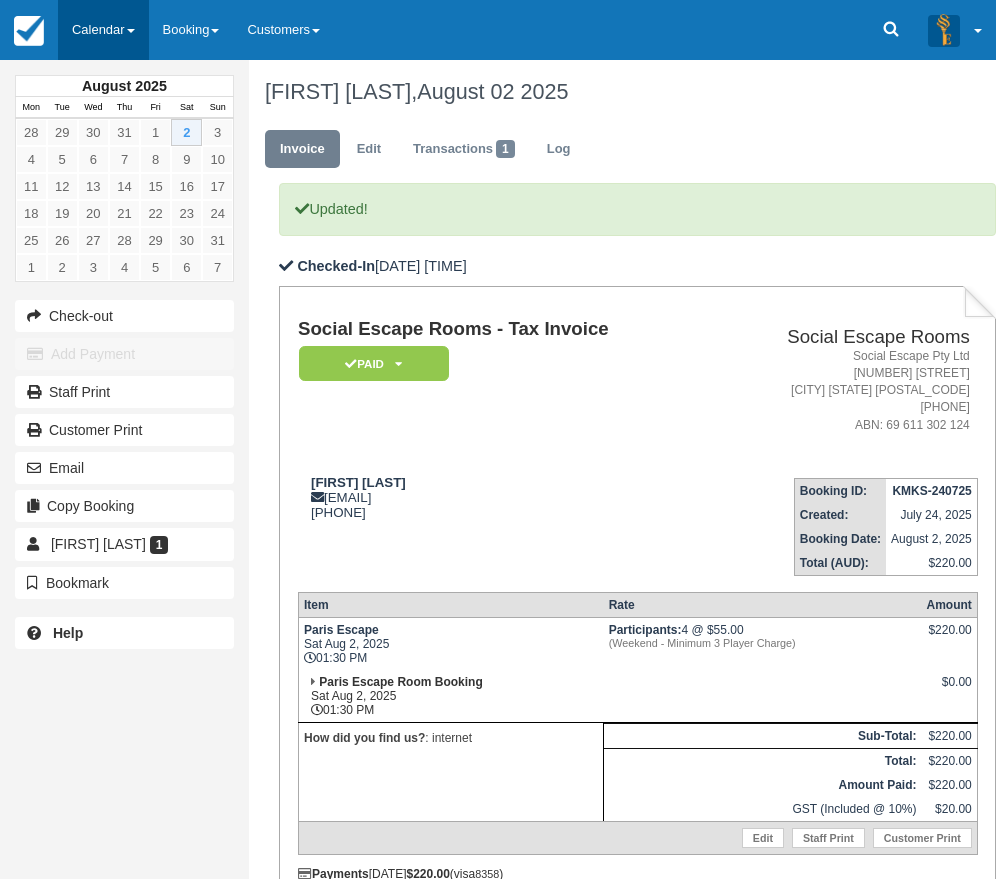 click on "Calendar" at bounding box center (103, 30) 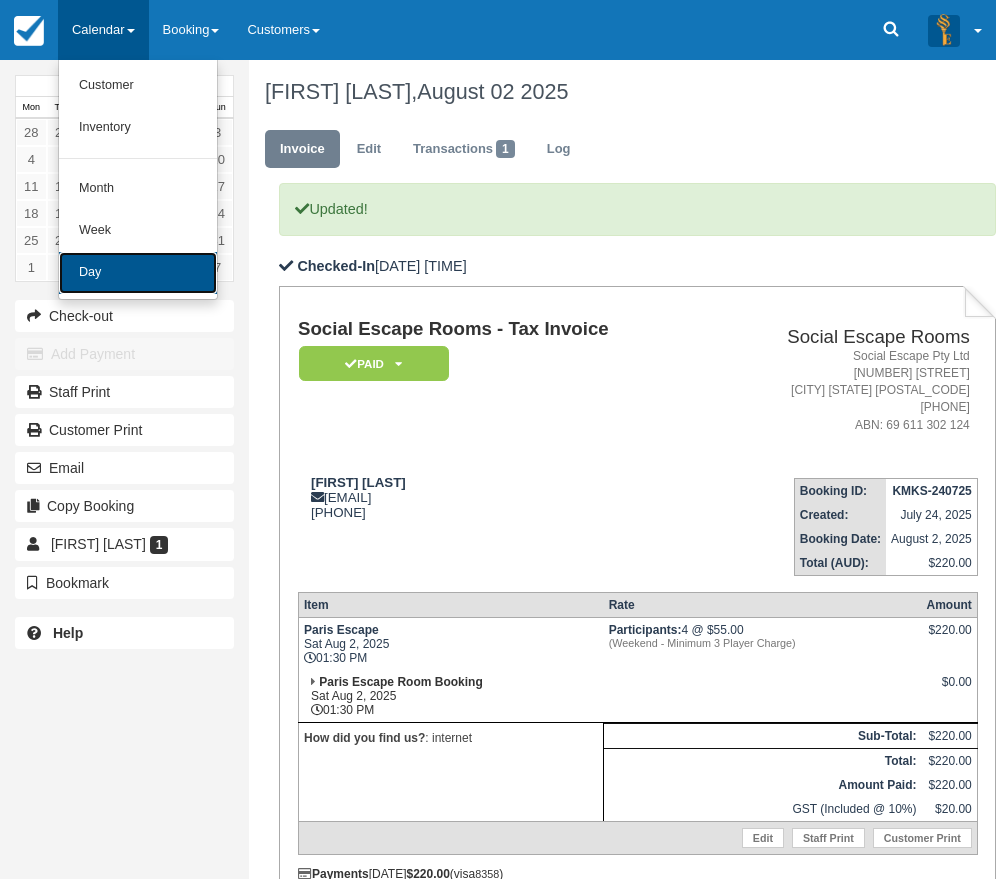 click on "Day" at bounding box center [138, 273] 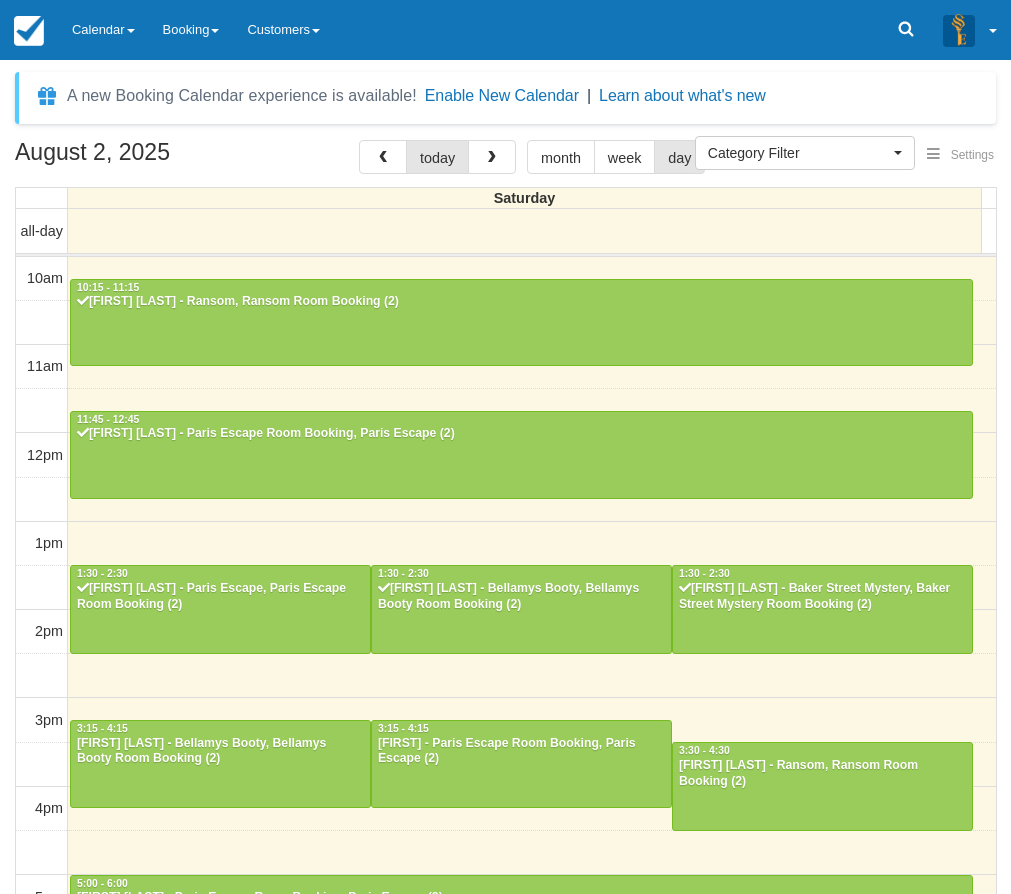 select 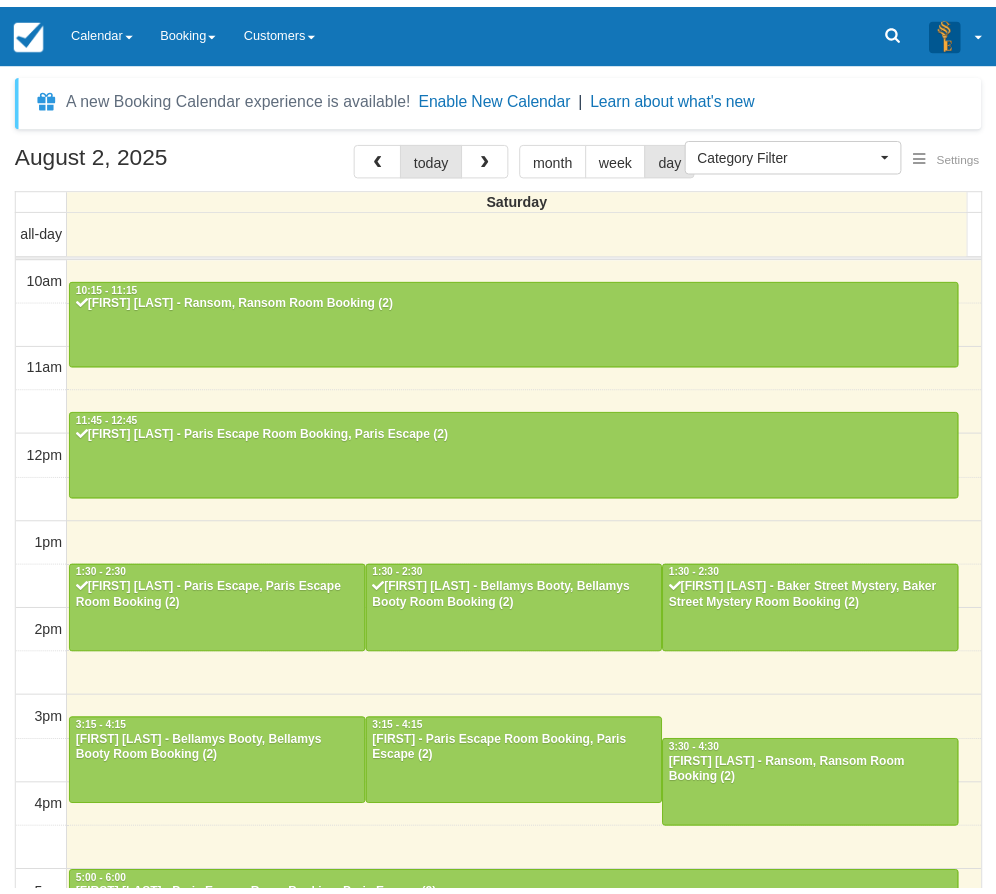 scroll, scrollTop: 0, scrollLeft: 0, axis: both 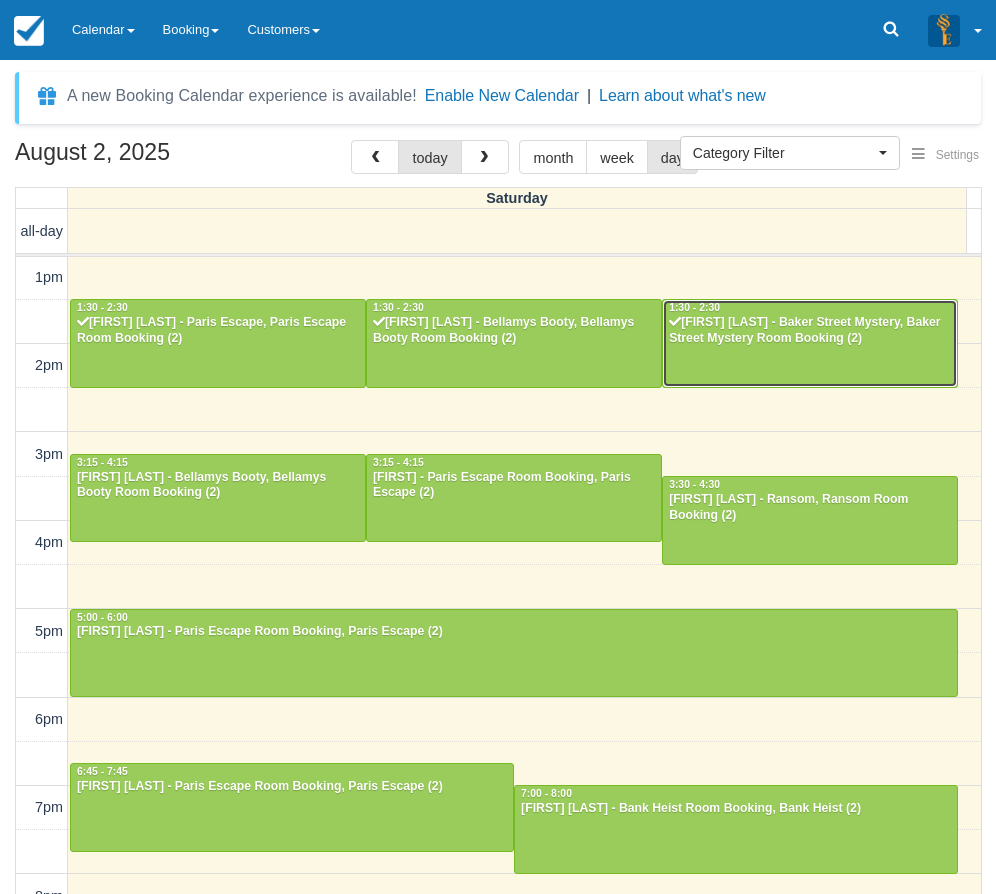 click at bounding box center (810, 343) 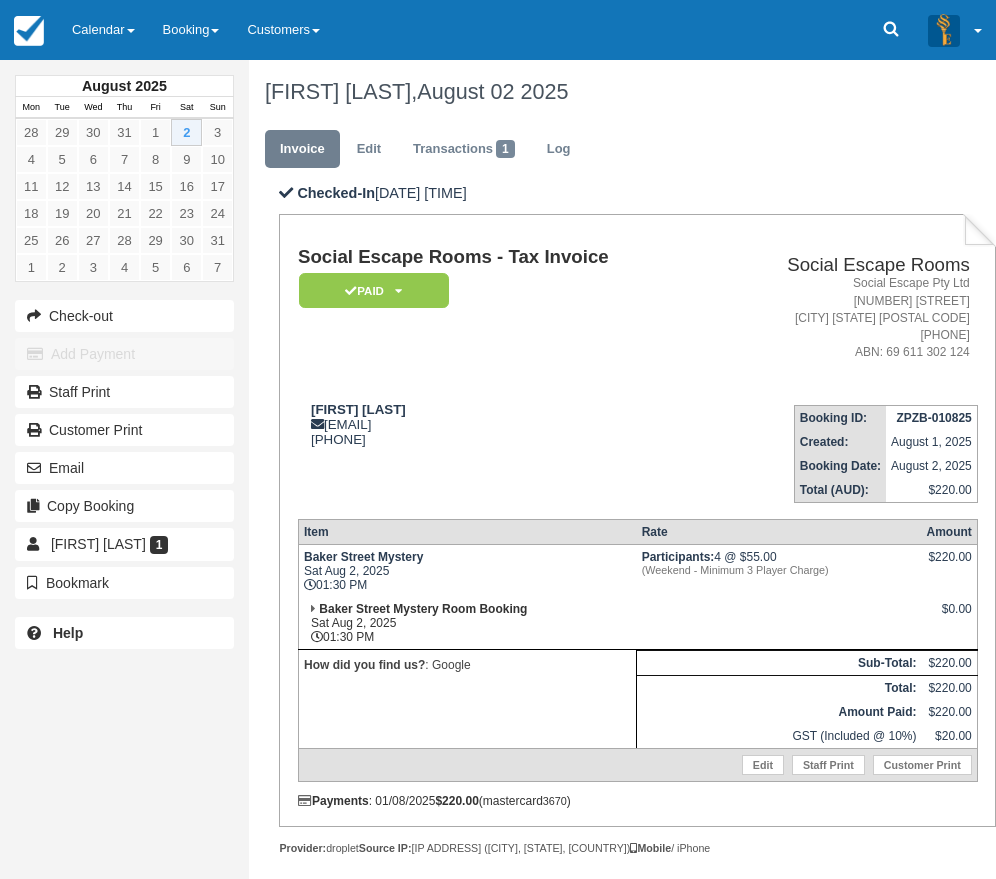 scroll, scrollTop: 0, scrollLeft: 0, axis: both 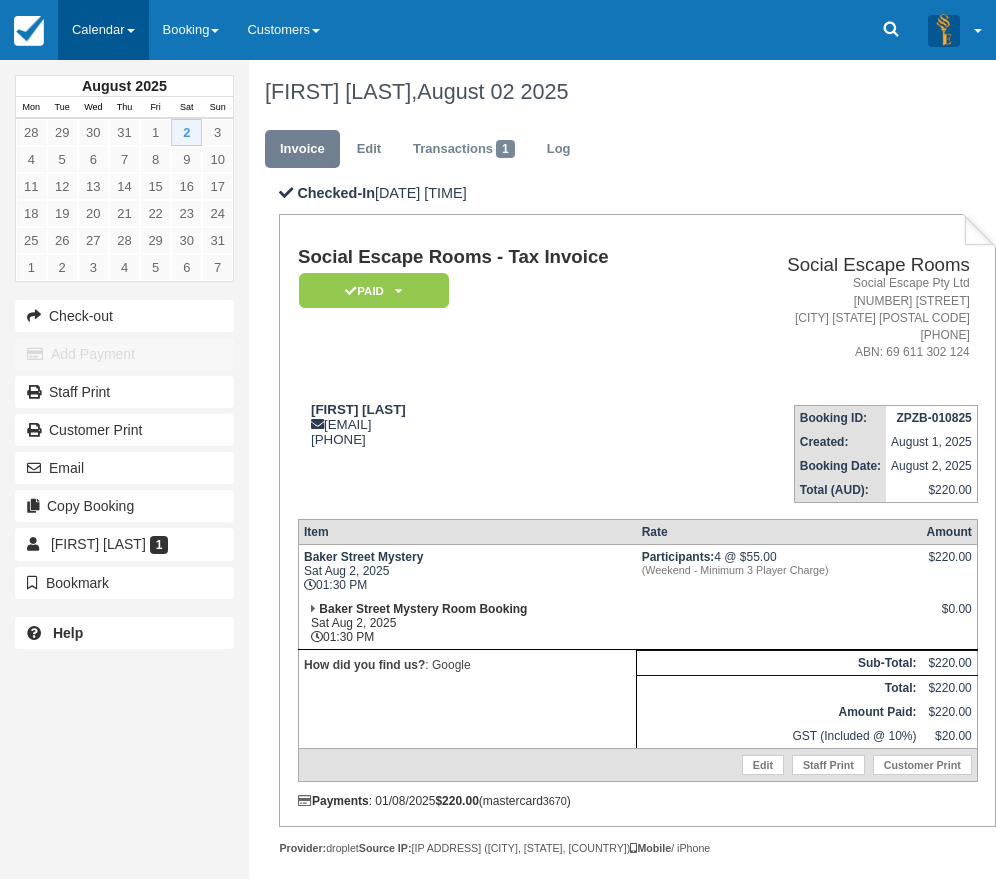 click on "Calendar" at bounding box center (103, 30) 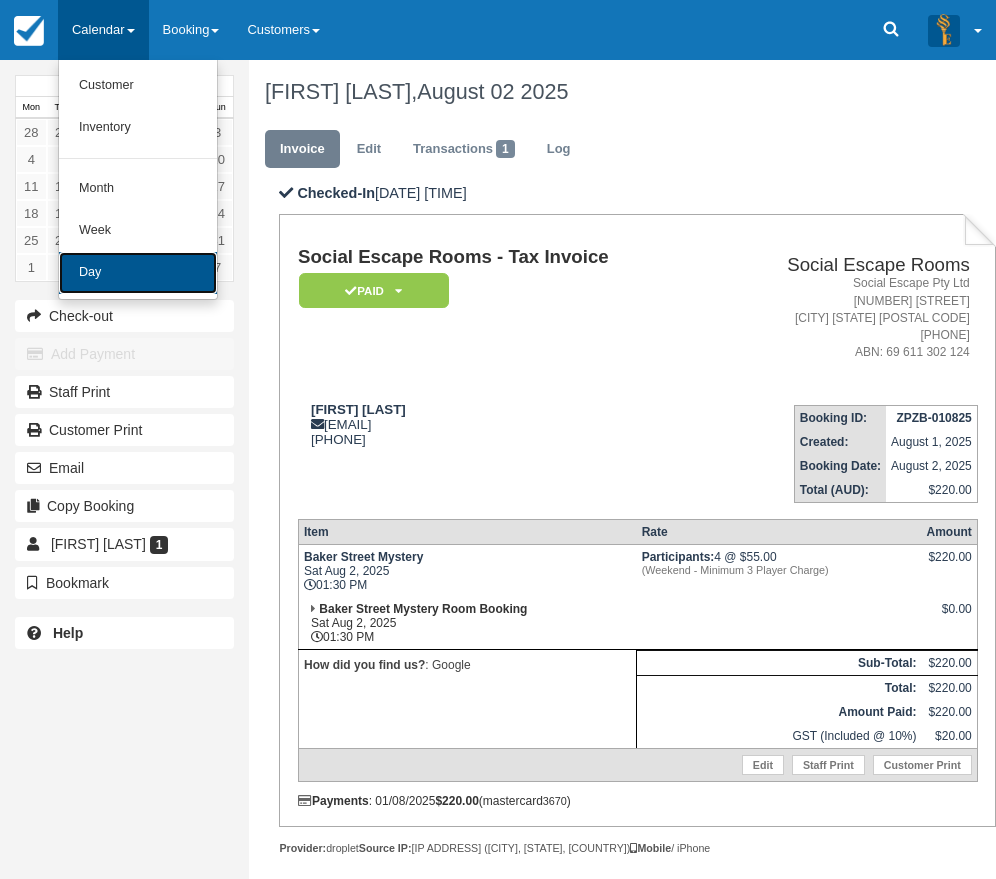 click on "Day" at bounding box center [138, 273] 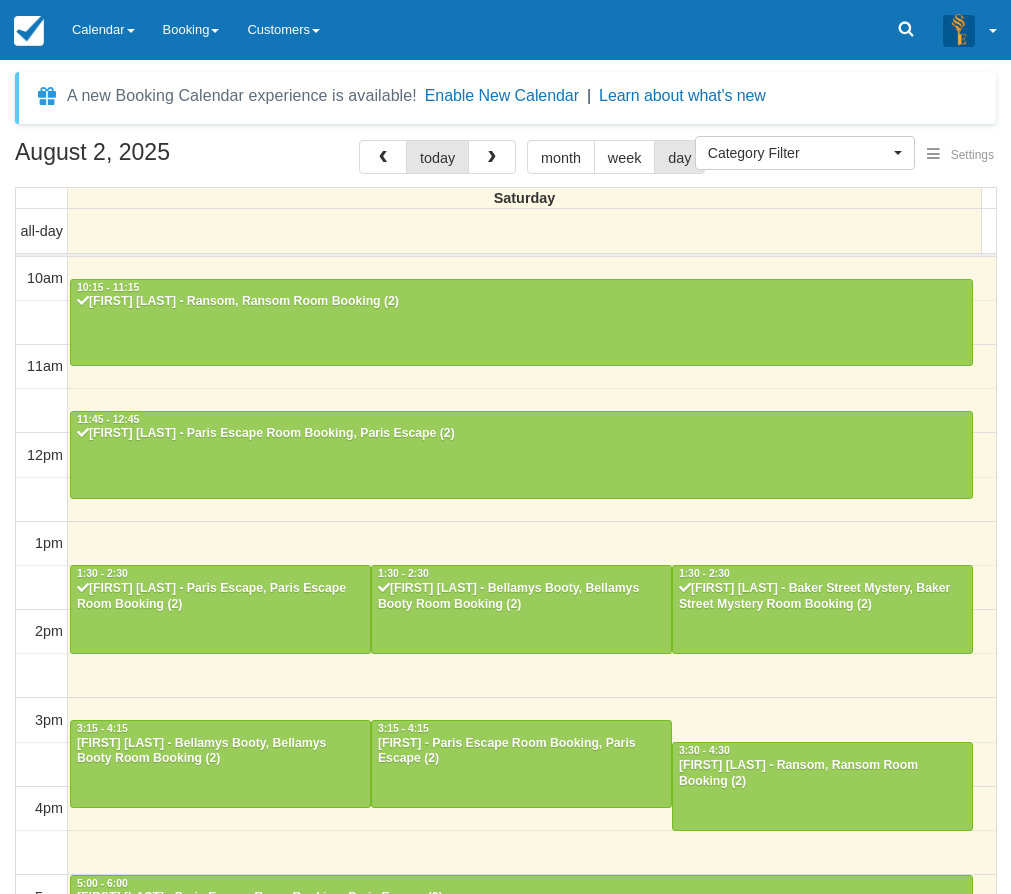 select 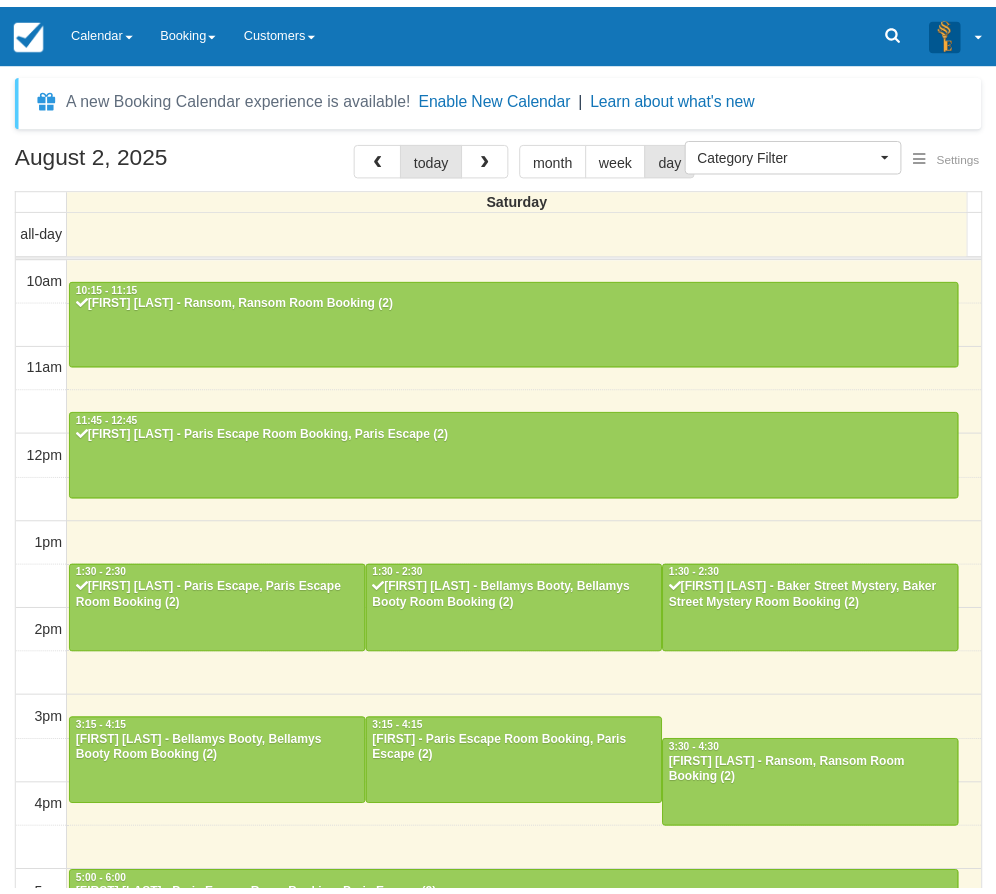 scroll, scrollTop: 0, scrollLeft: 0, axis: both 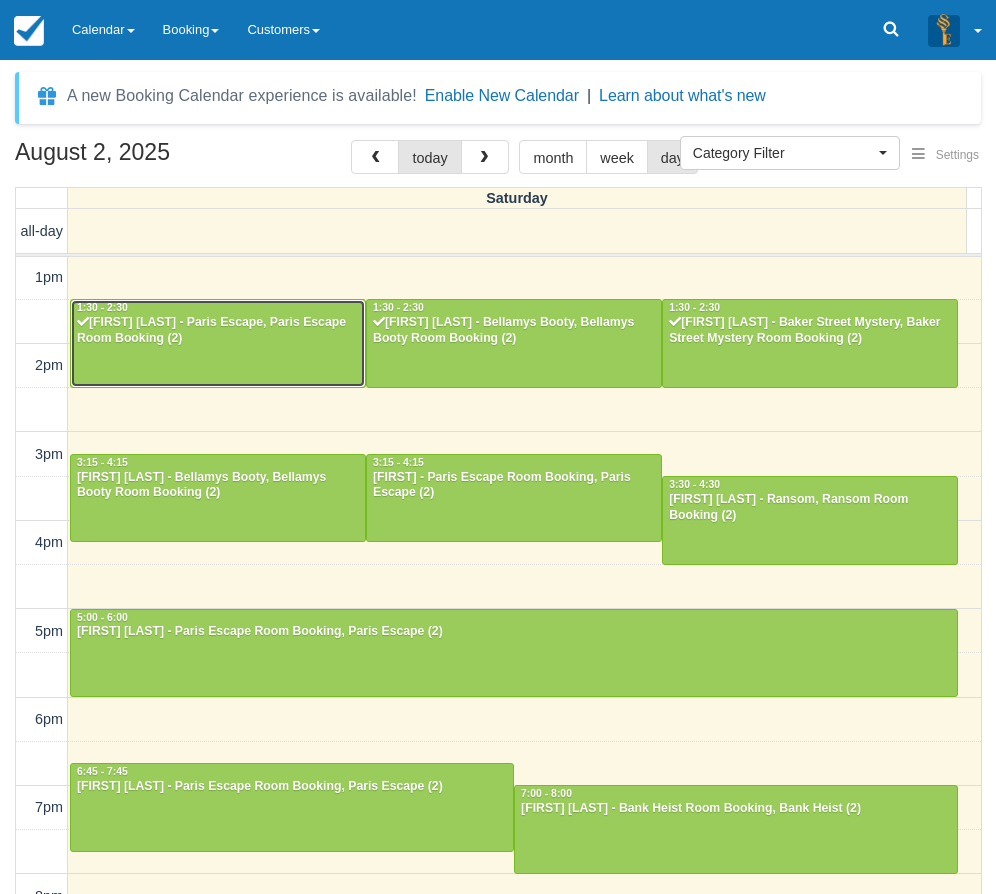 click on "Carrie anne ferguson - Paris Escape, Paris Escape Room Booking (2)" at bounding box center [218, 331] 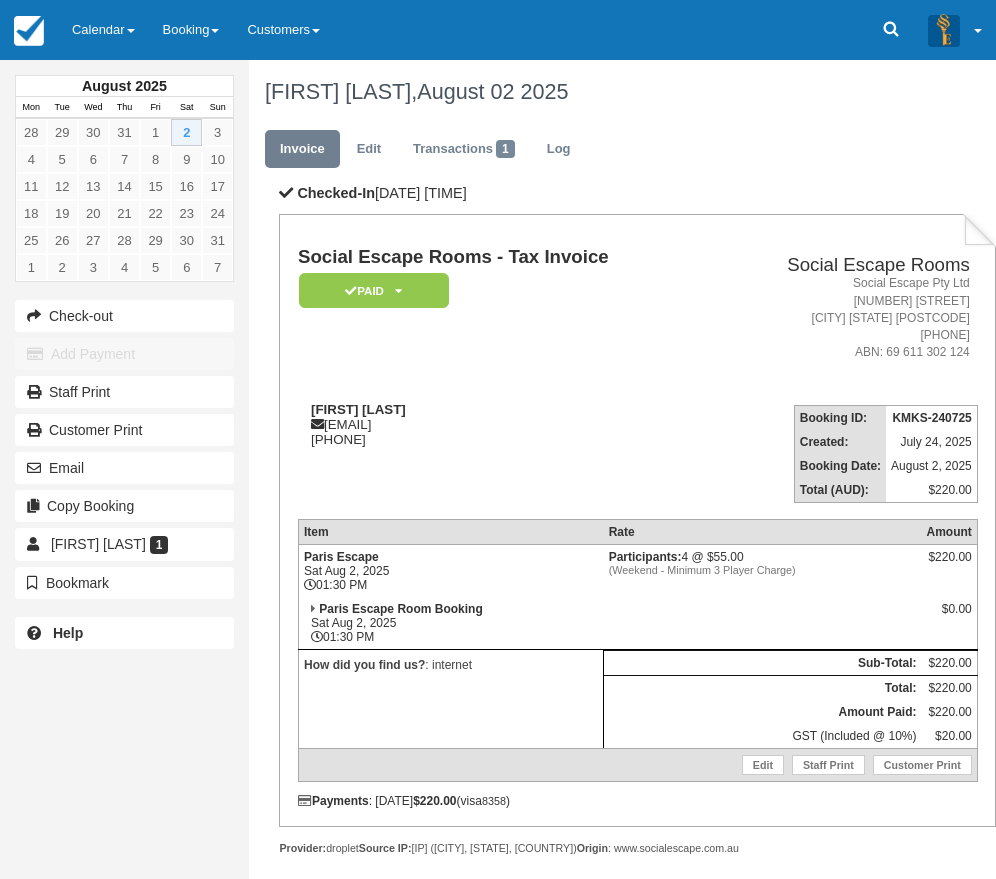 scroll, scrollTop: 0, scrollLeft: 0, axis: both 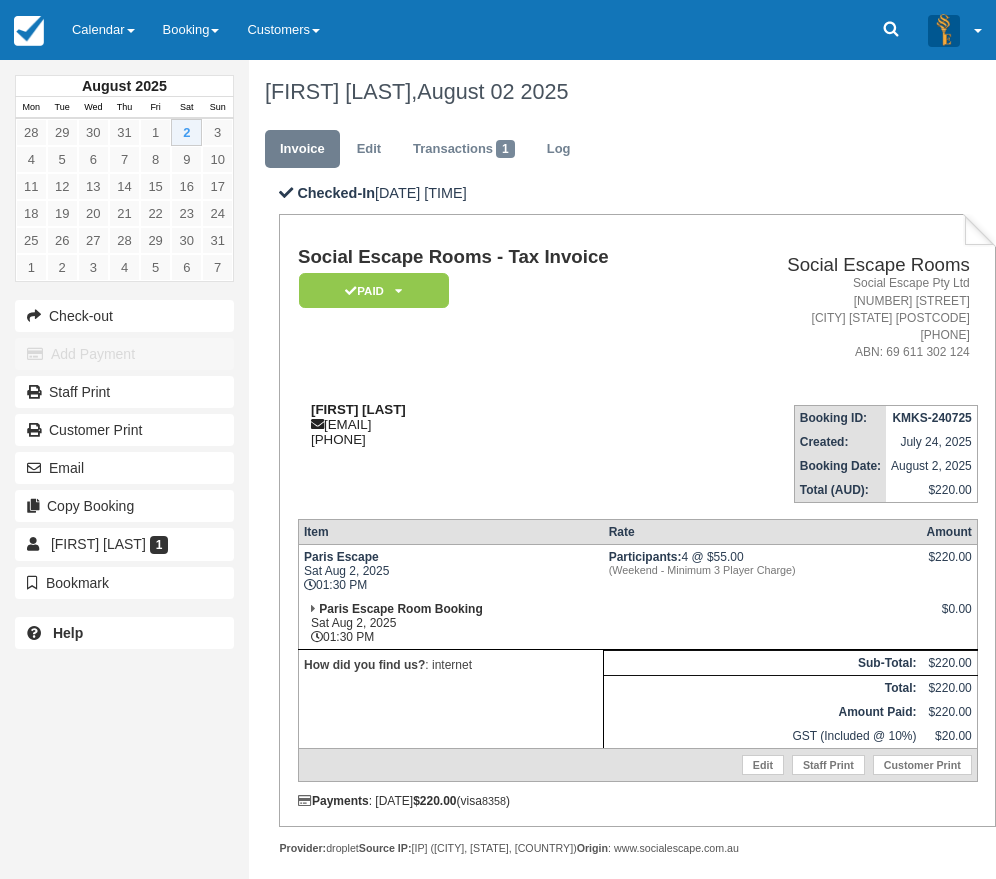 drag, startPoint x: 303, startPoint y: 412, endPoint x: 437, endPoint y: 413, distance: 134.00374 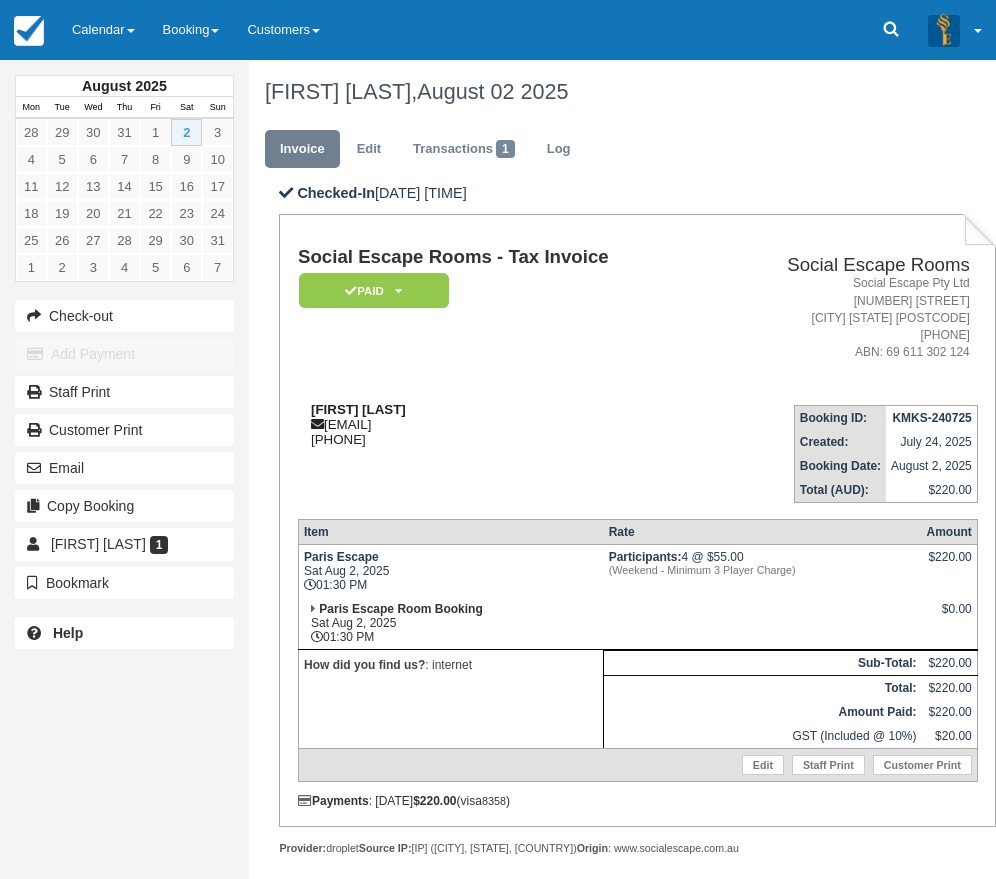 click on "Carrie anne ferguson" at bounding box center (358, 409) 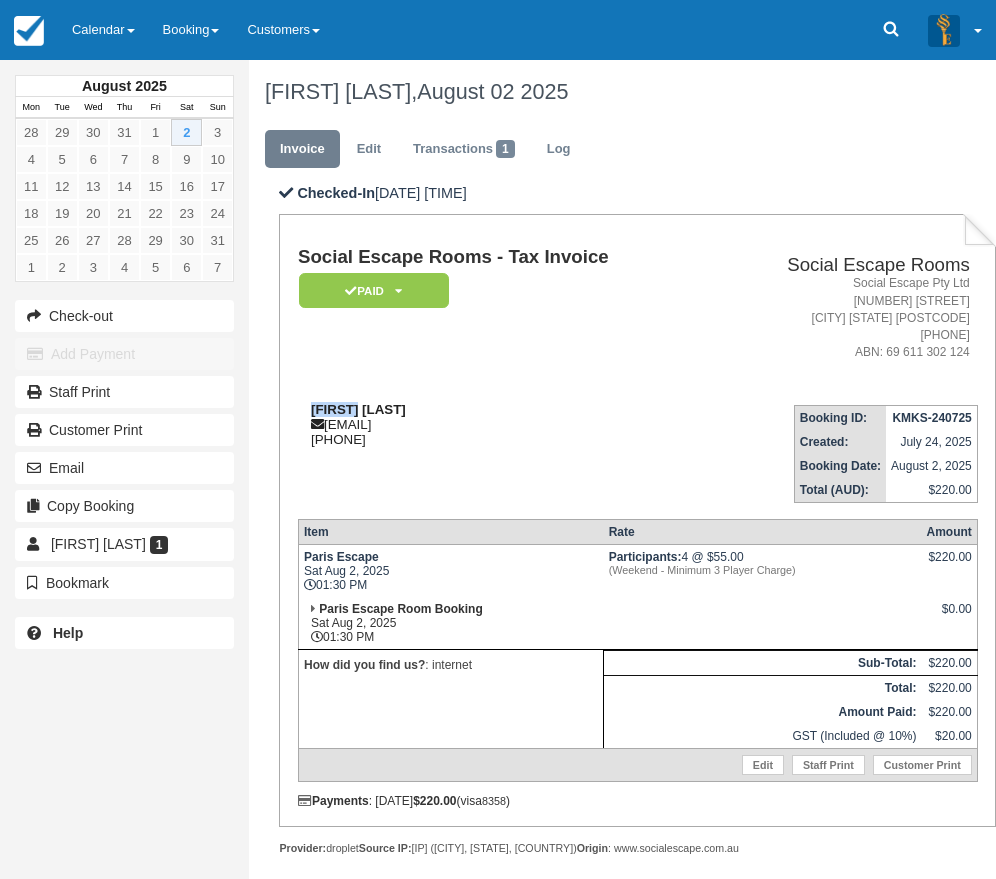 click on "Carrie anne ferguson" at bounding box center [358, 409] 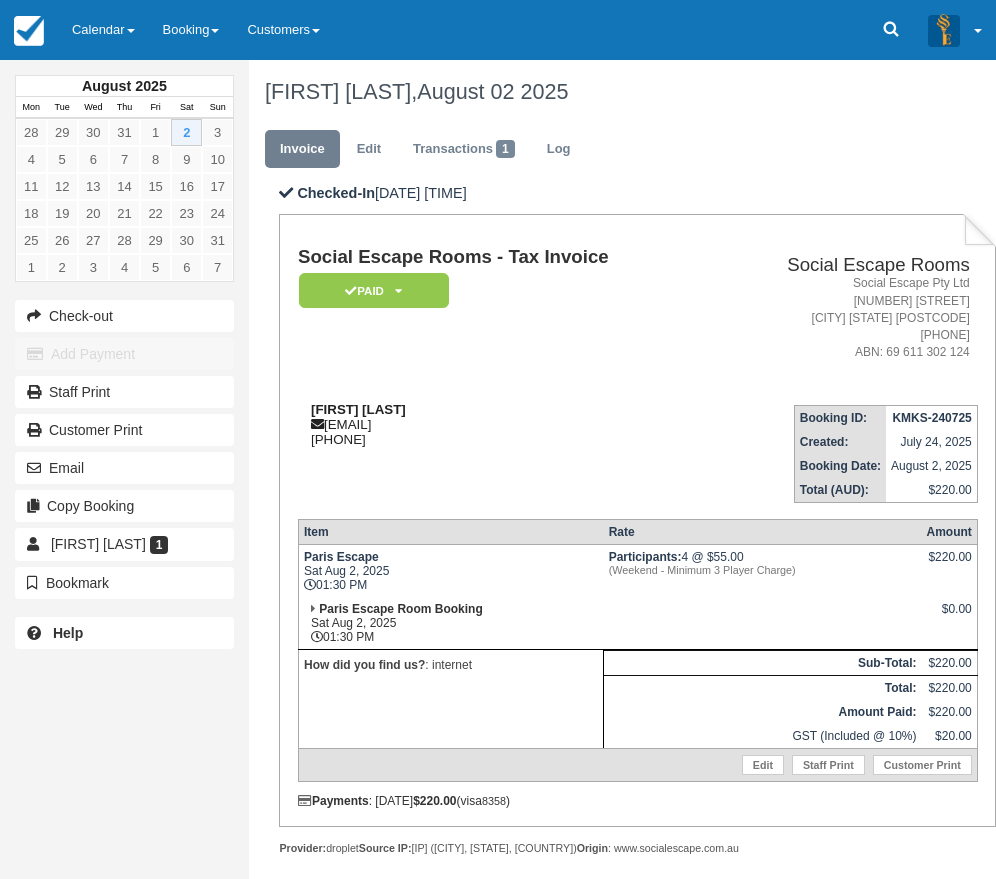 click on "Carrie anne ferguson  carrie.ferguson@hotmail.com 0447 620 293" at bounding box center (505, 424) 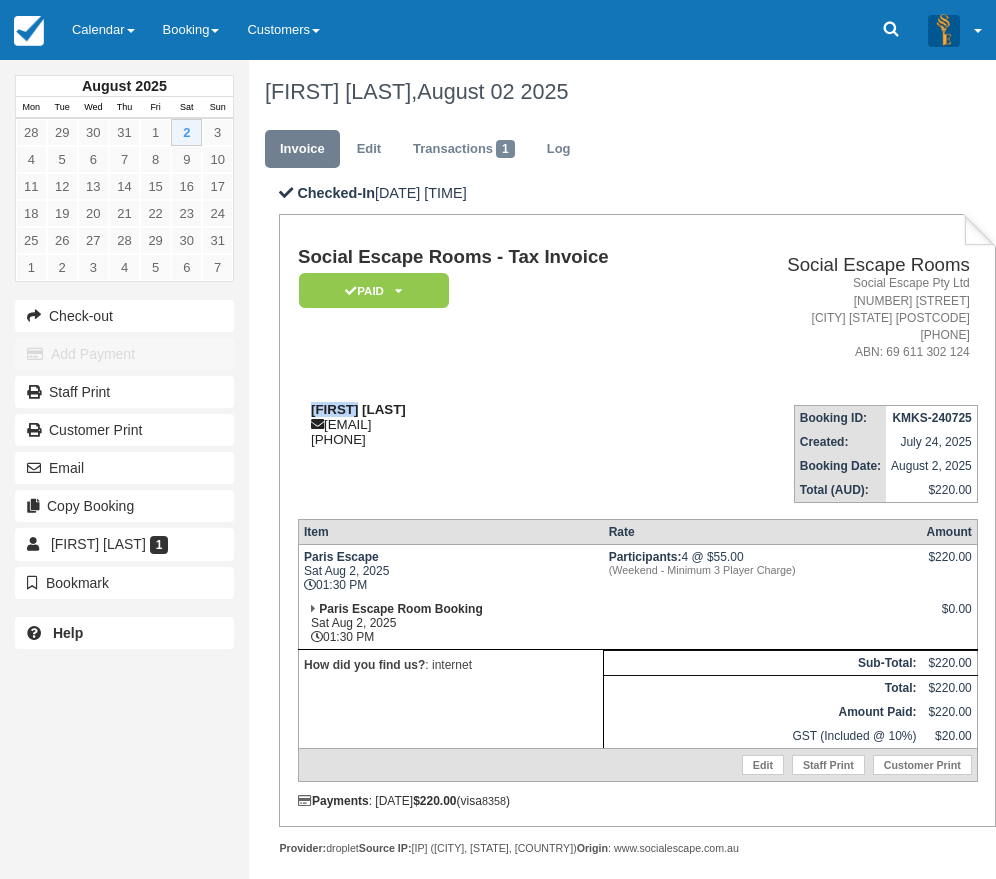 click on "Carrie anne ferguson" at bounding box center [358, 409] 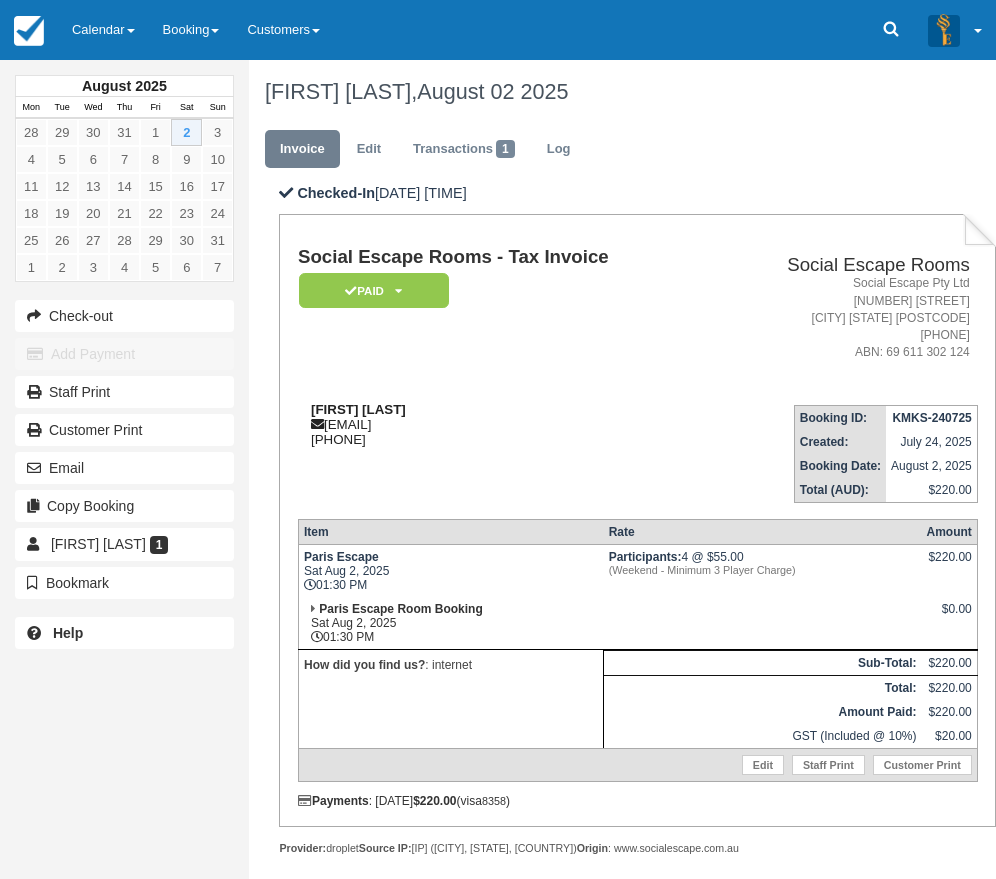click on "Carrie anne ferguson" at bounding box center (358, 409) 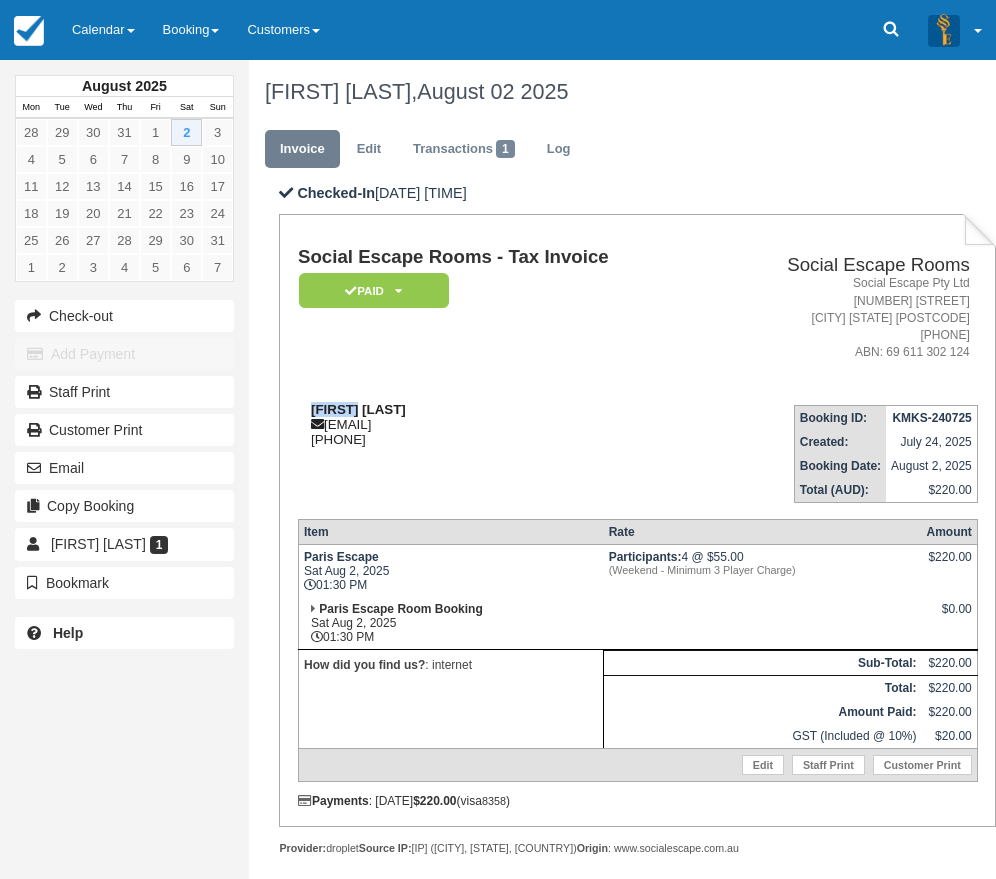 click on "Carrie anne ferguson" at bounding box center (358, 409) 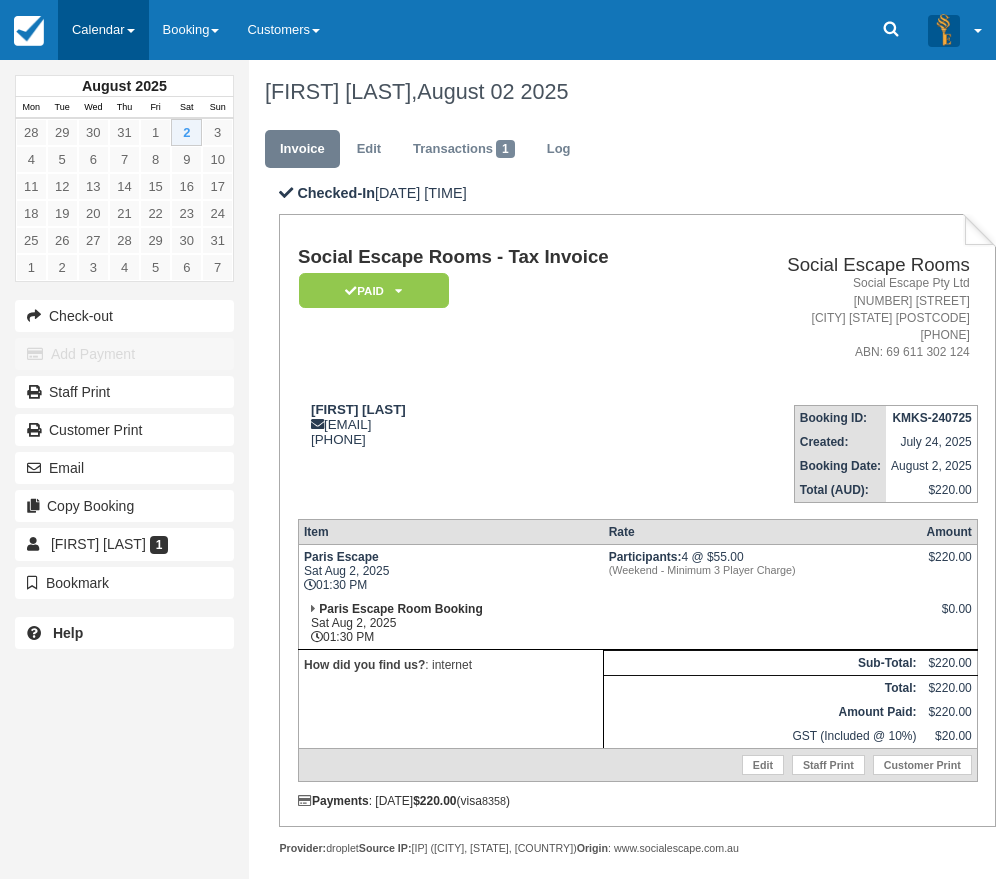 click on "Calendar" at bounding box center (103, 30) 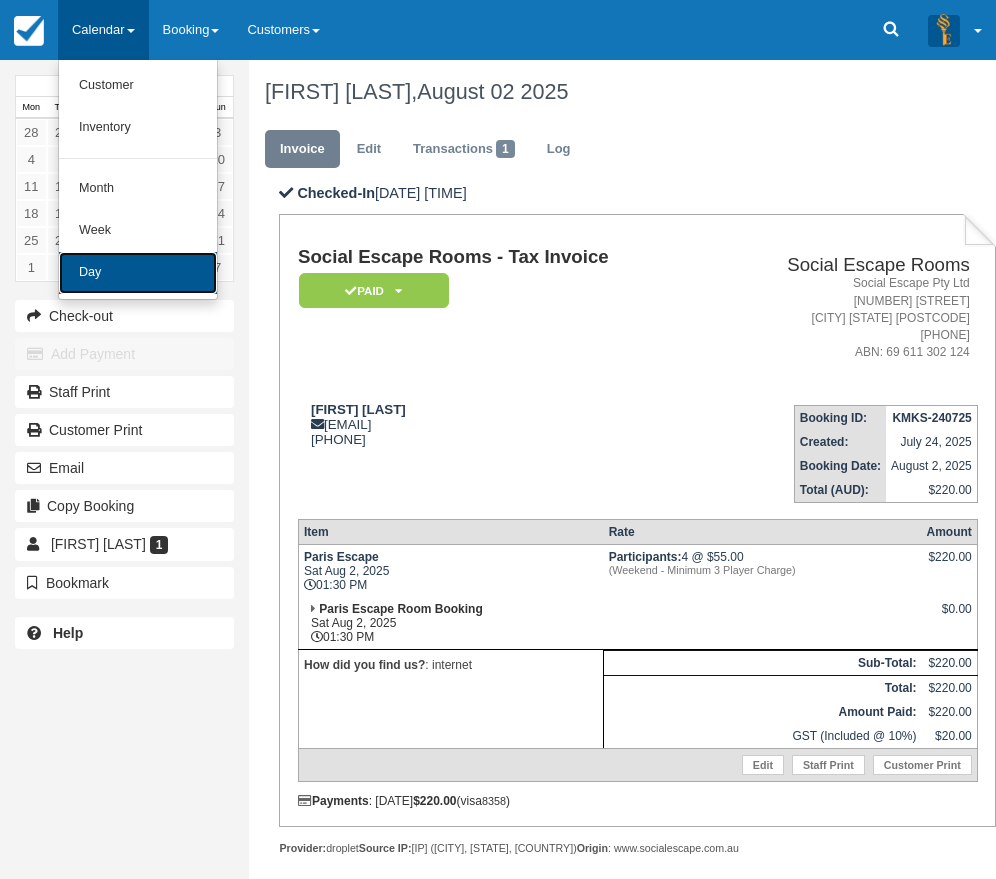 click on "Day" at bounding box center (138, 273) 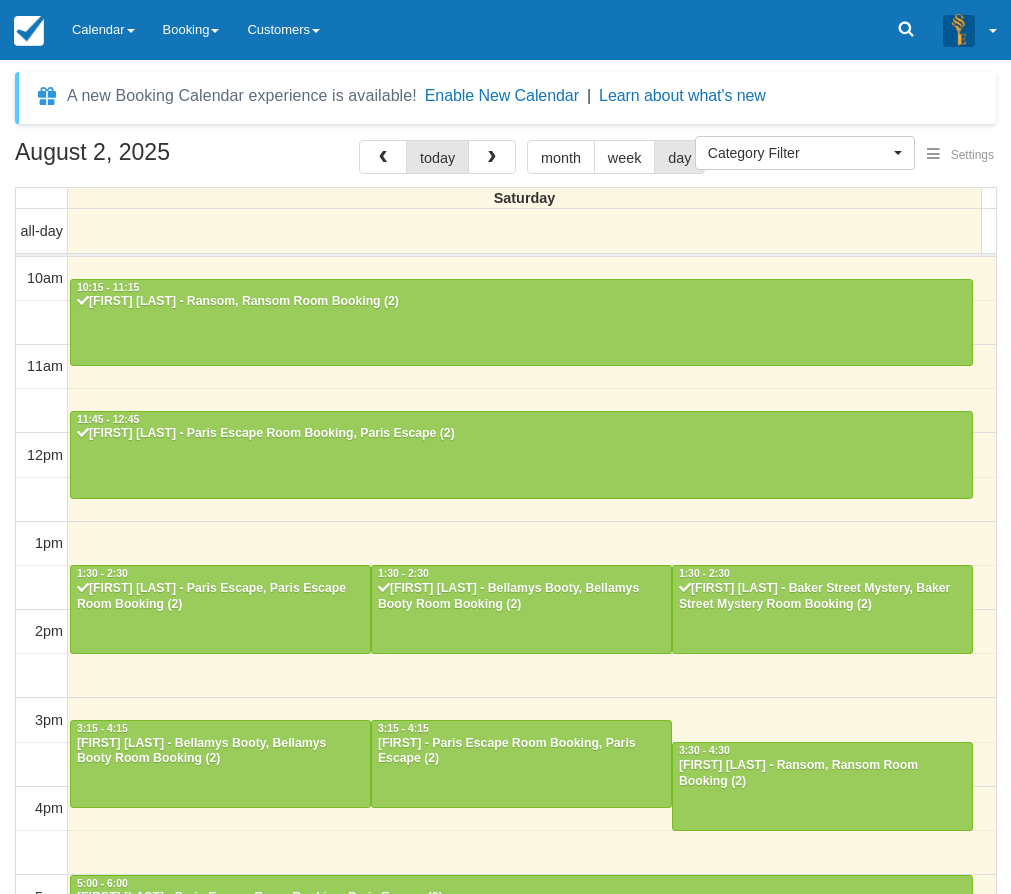 select 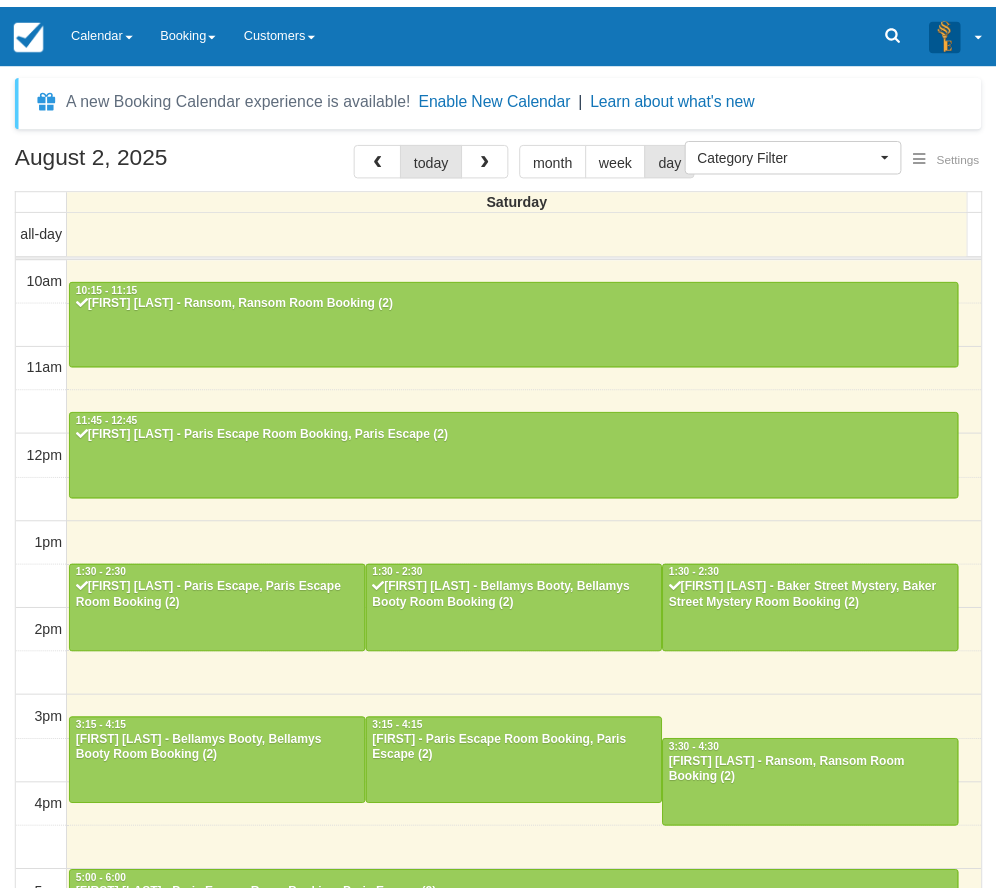 scroll, scrollTop: 0, scrollLeft: 0, axis: both 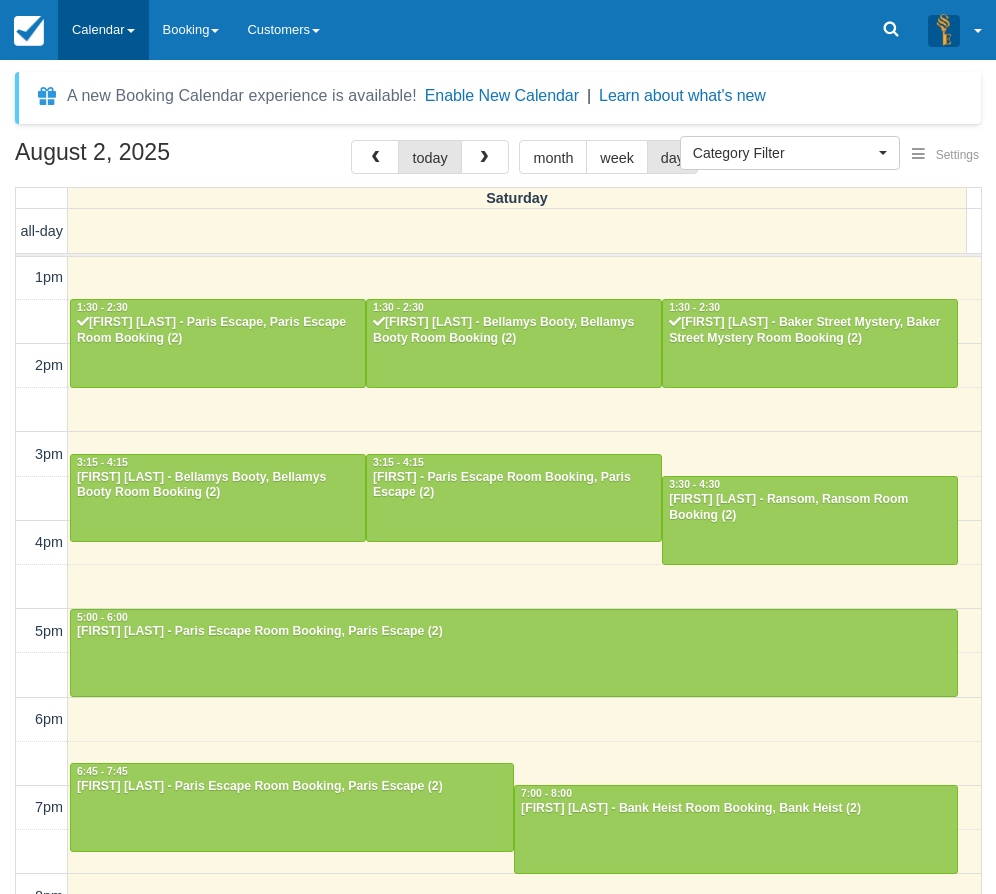 click on "Calendar" at bounding box center (103, 30) 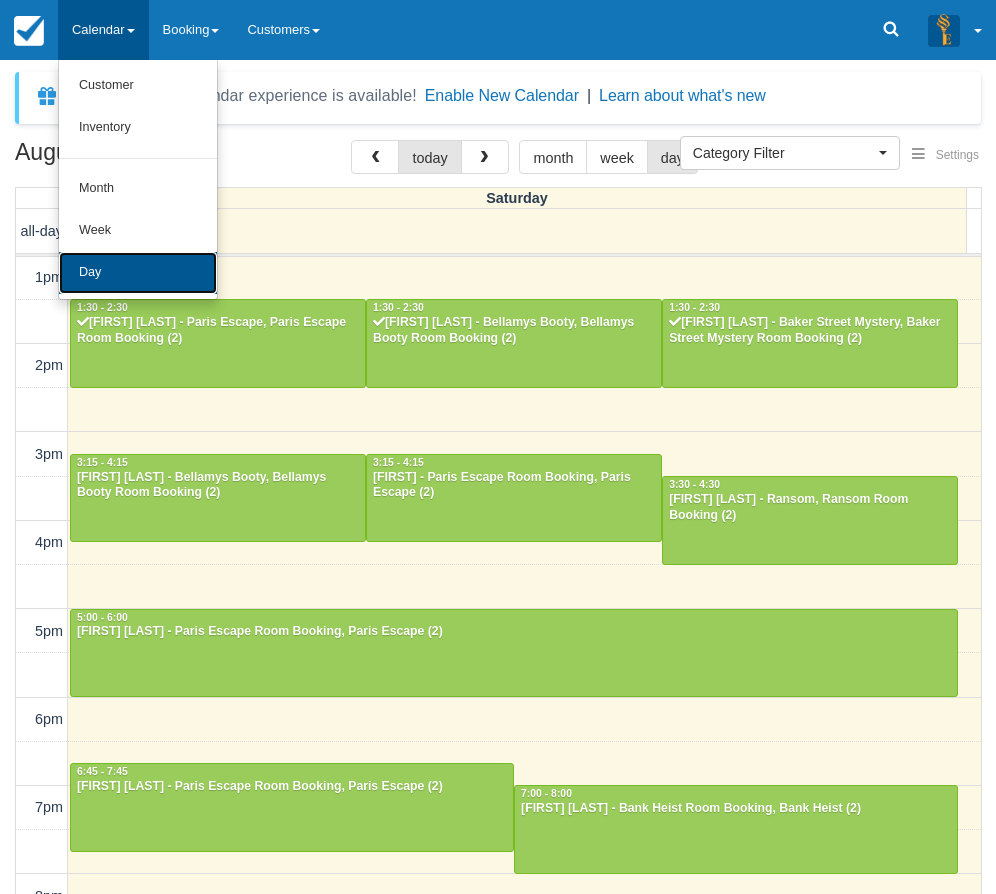 click on "Day" at bounding box center [138, 273] 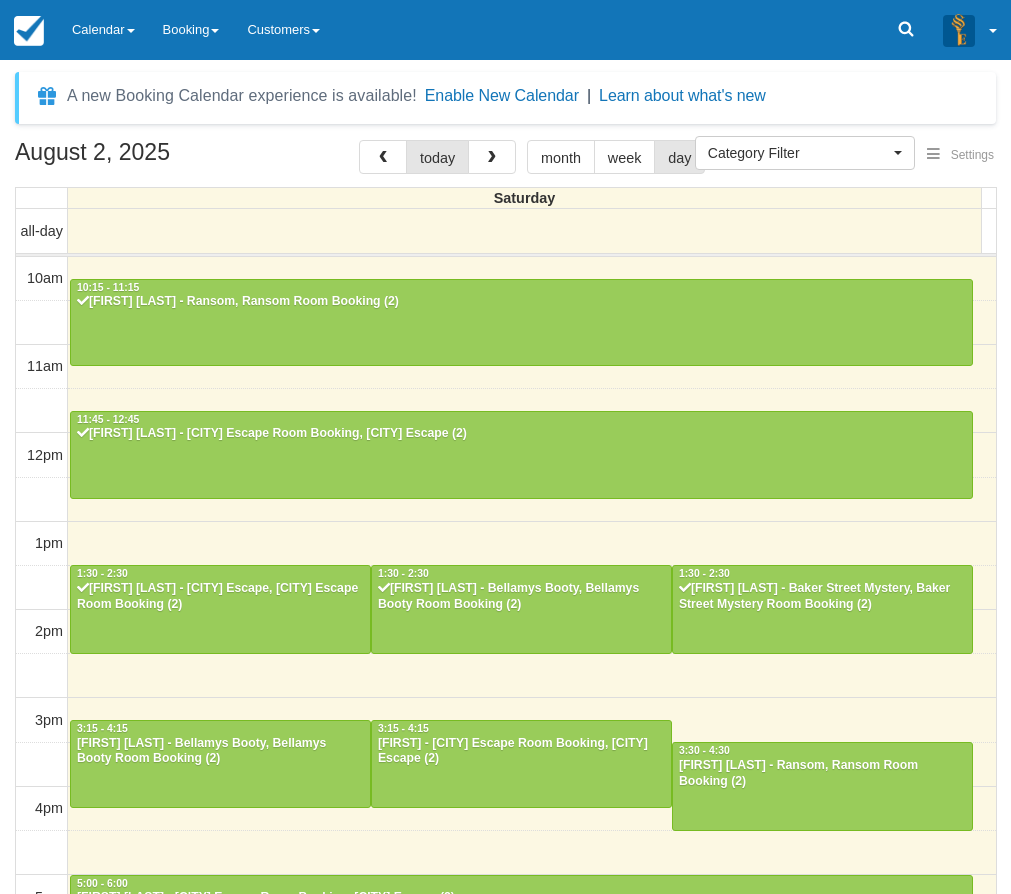 select 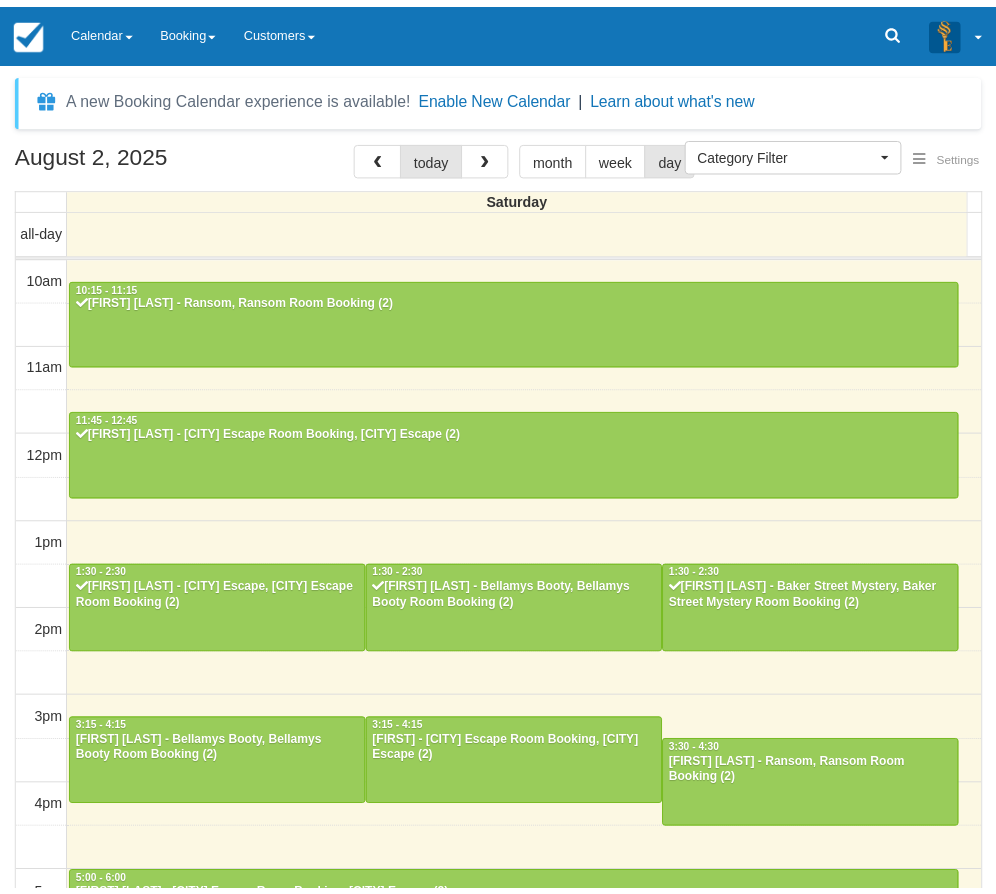 scroll, scrollTop: 0, scrollLeft: 0, axis: both 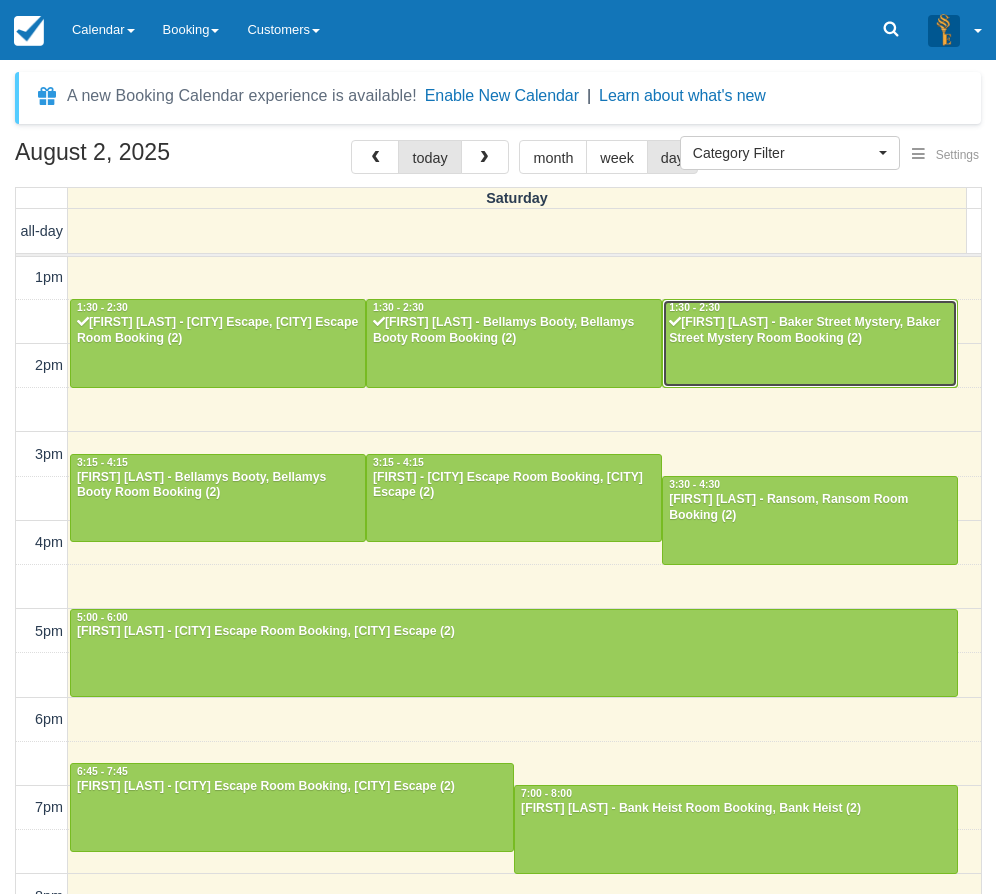 click on "[FIRST] [LAST] - Baker Street Mystery, Baker Street Mystery Room Booking (2)" at bounding box center (810, 331) 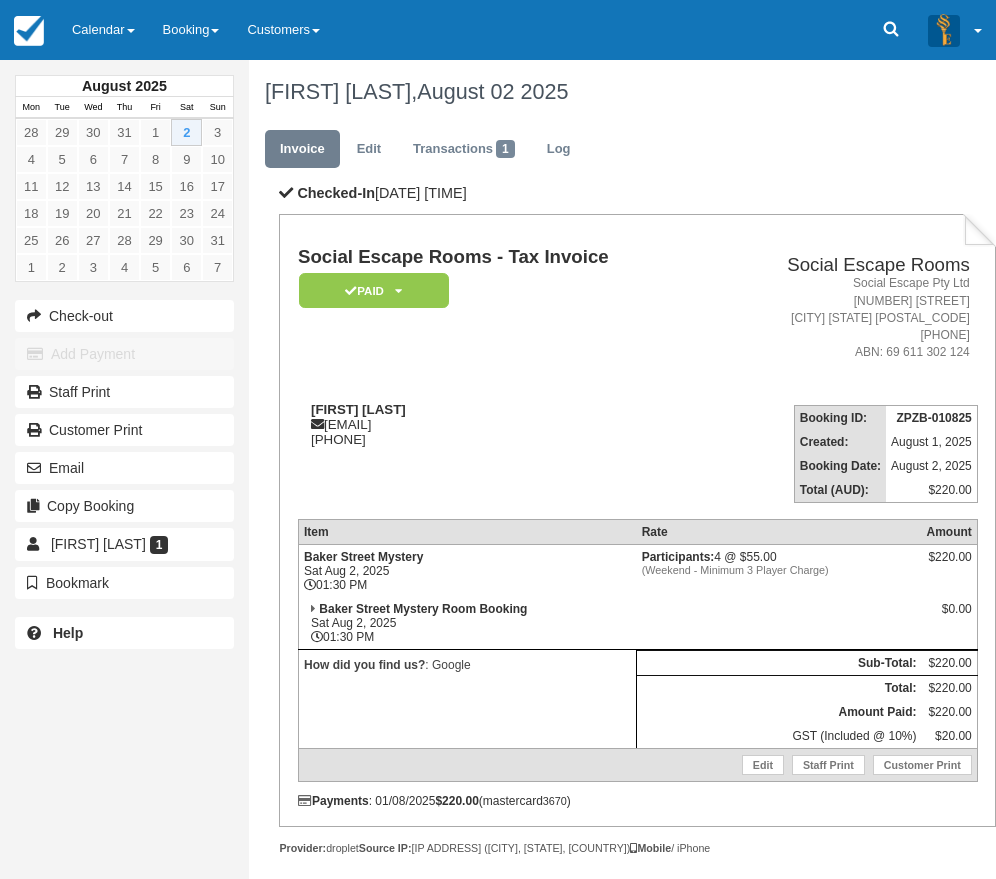 scroll, scrollTop: 0, scrollLeft: 0, axis: both 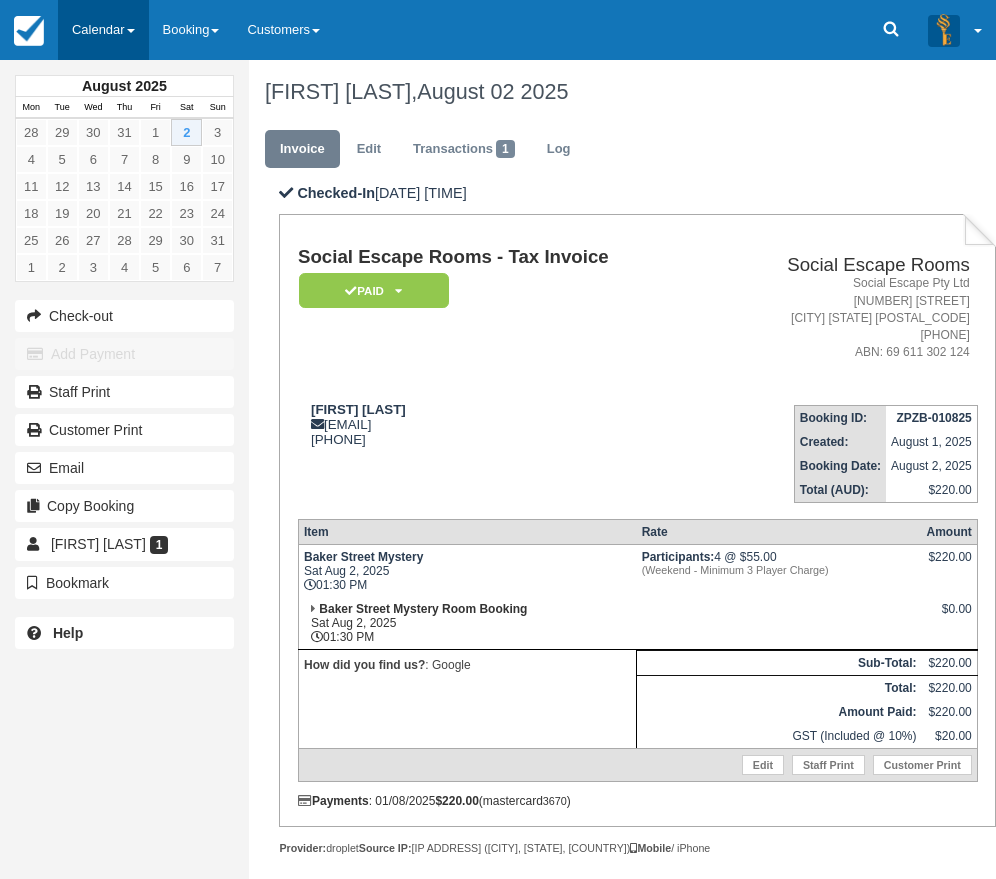 click on "Calendar" at bounding box center (103, 30) 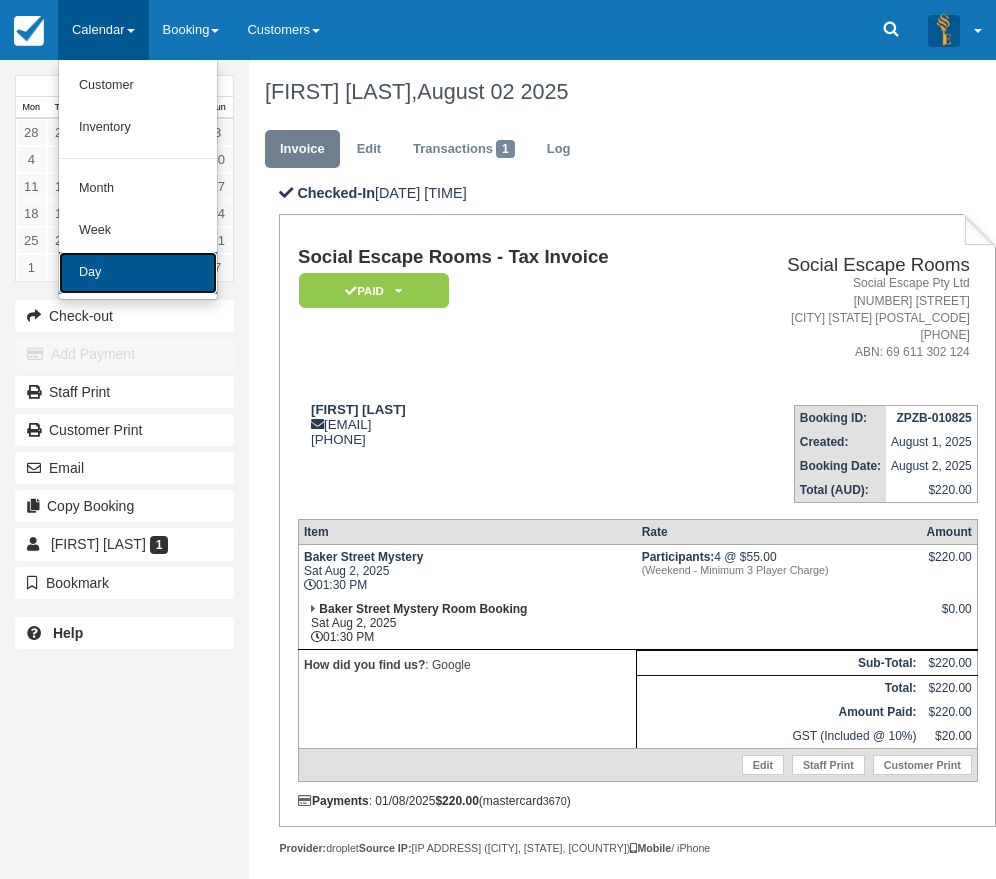 click on "Day" at bounding box center [138, 273] 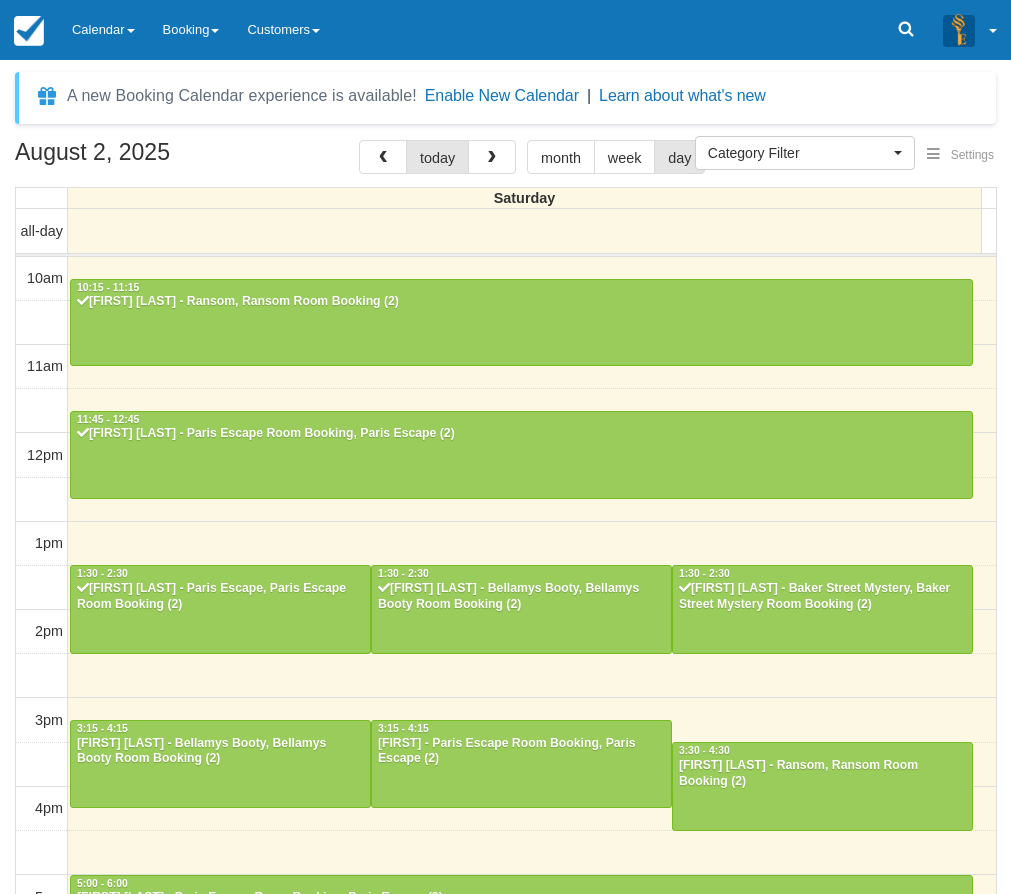 select 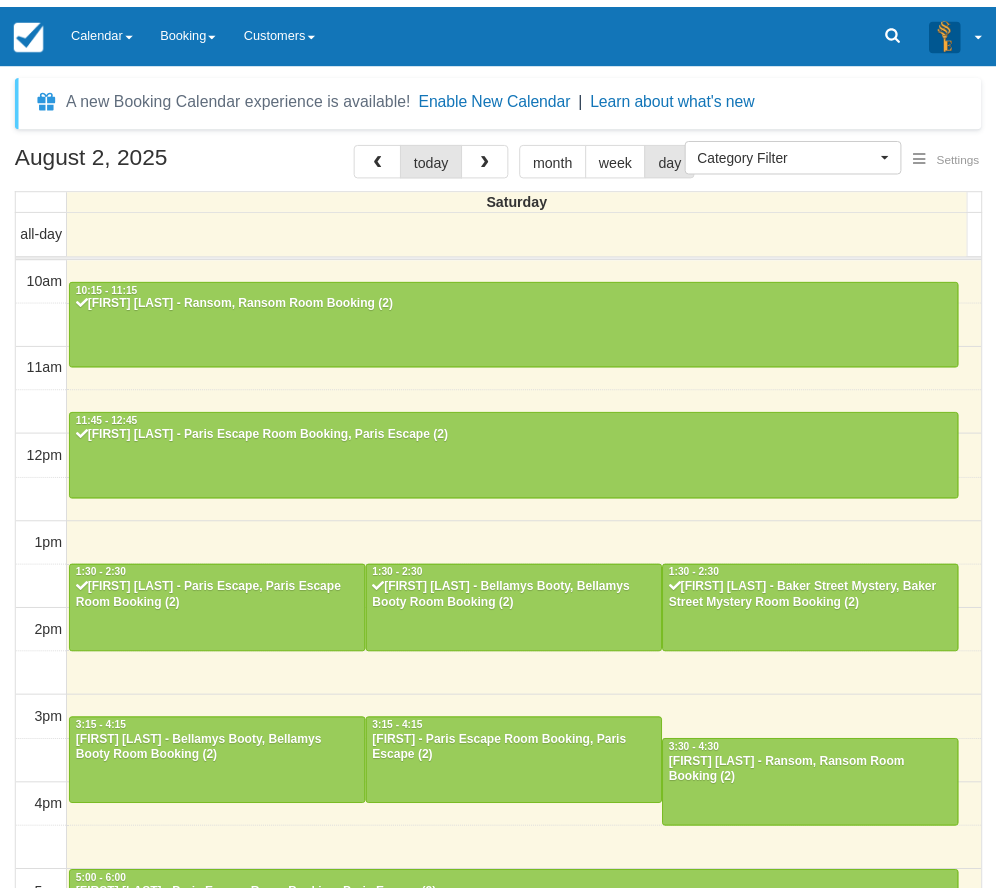 scroll, scrollTop: 0, scrollLeft: 0, axis: both 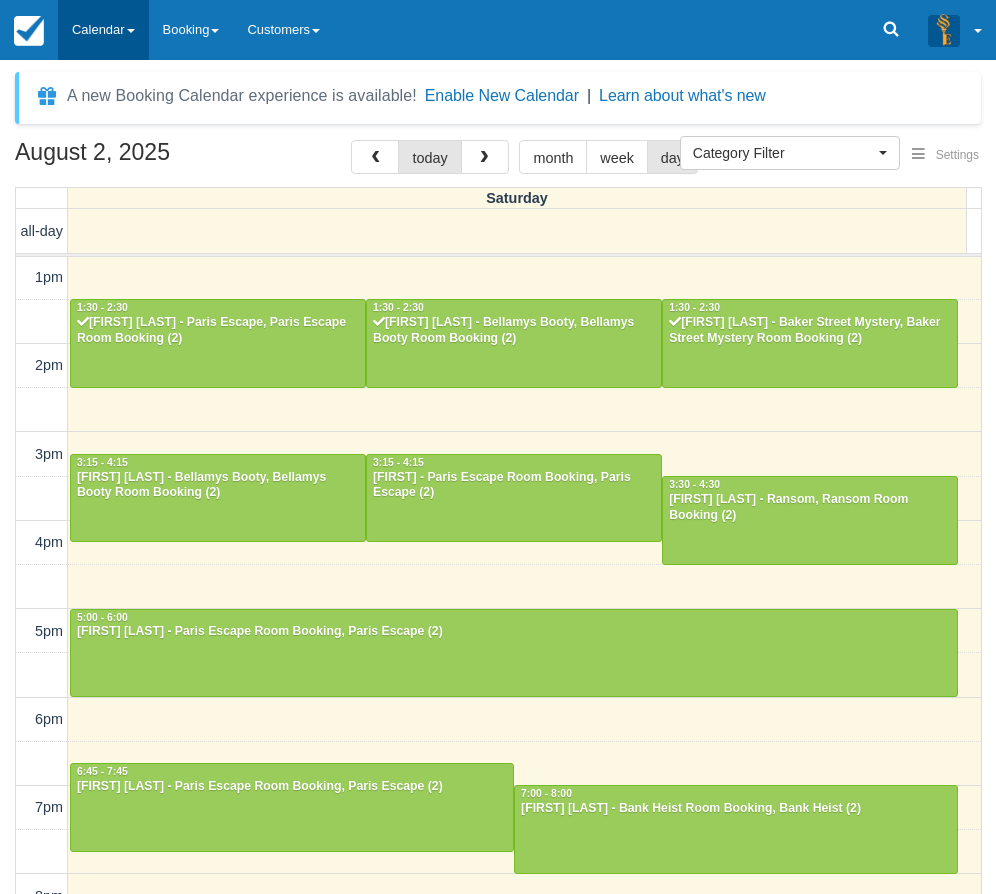 click on "Calendar" at bounding box center [103, 30] 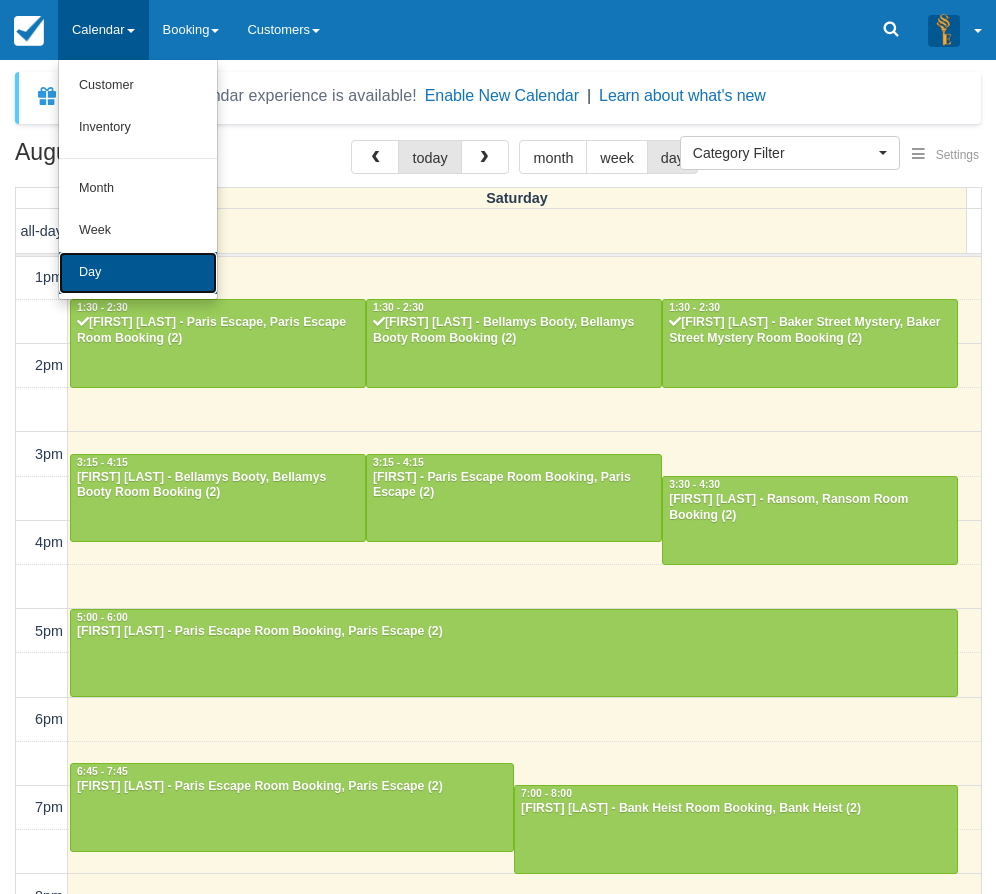 click on "Day" at bounding box center [138, 273] 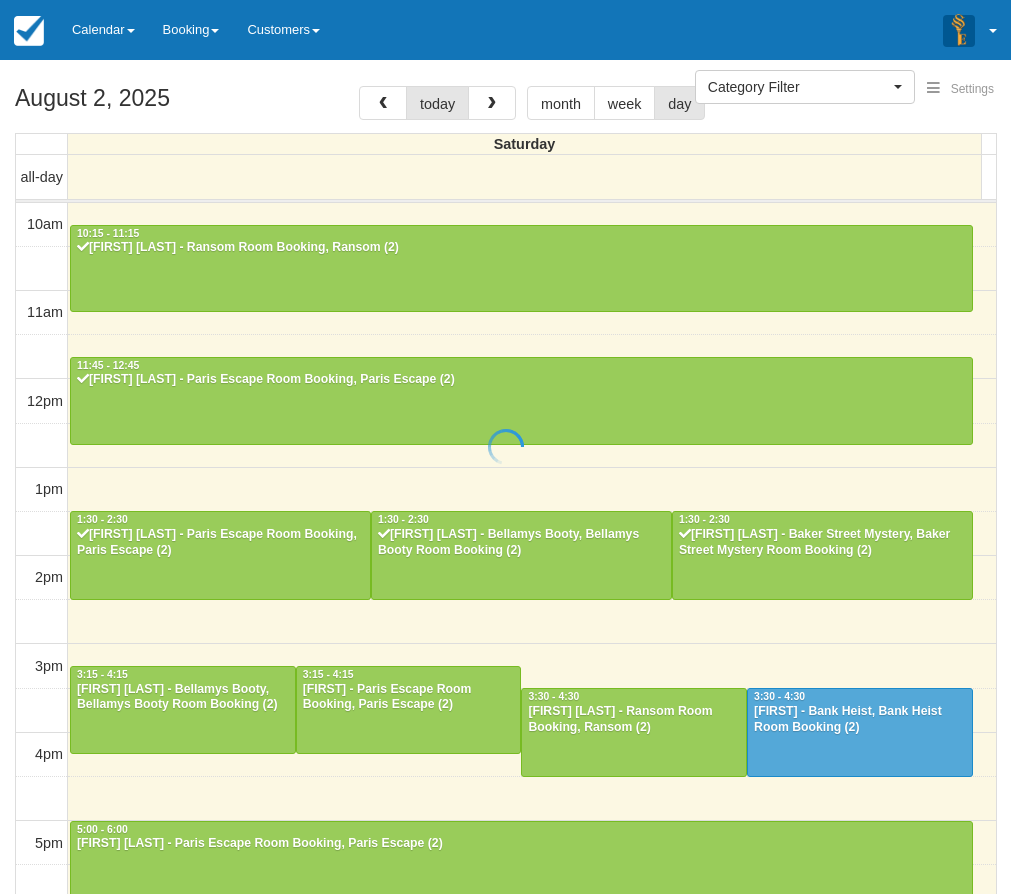 select 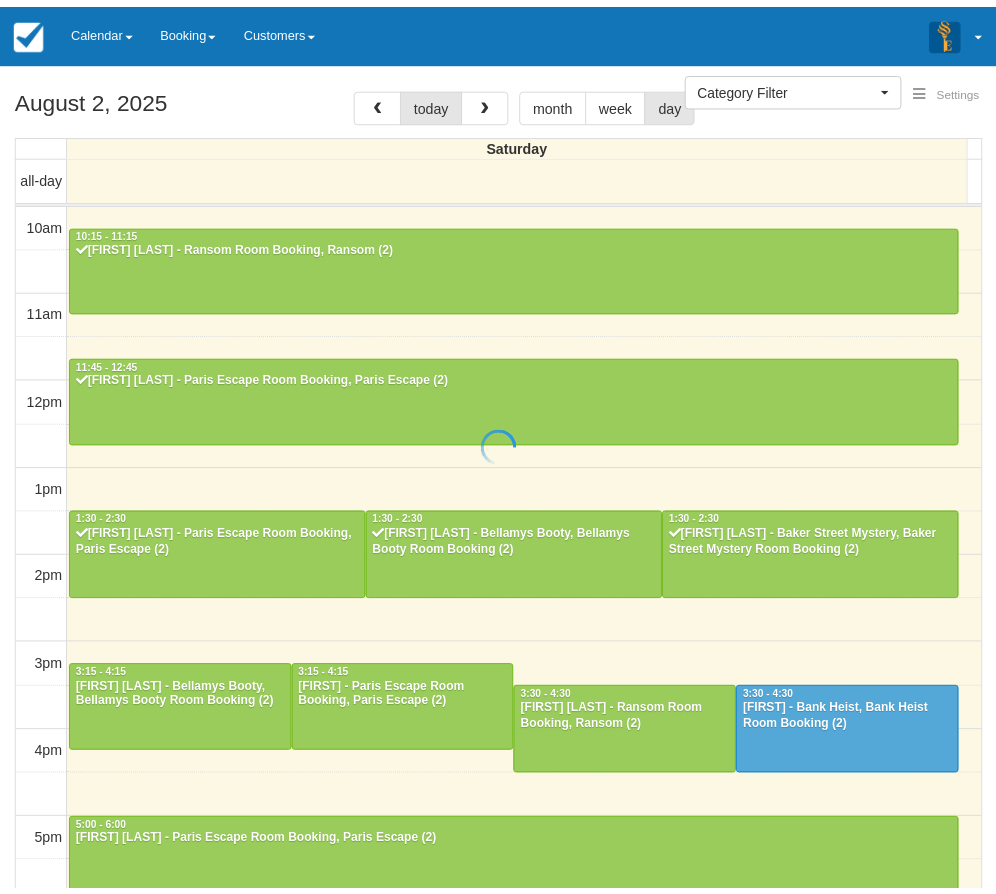 scroll, scrollTop: 0, scrollLeft: 0, axis: both 